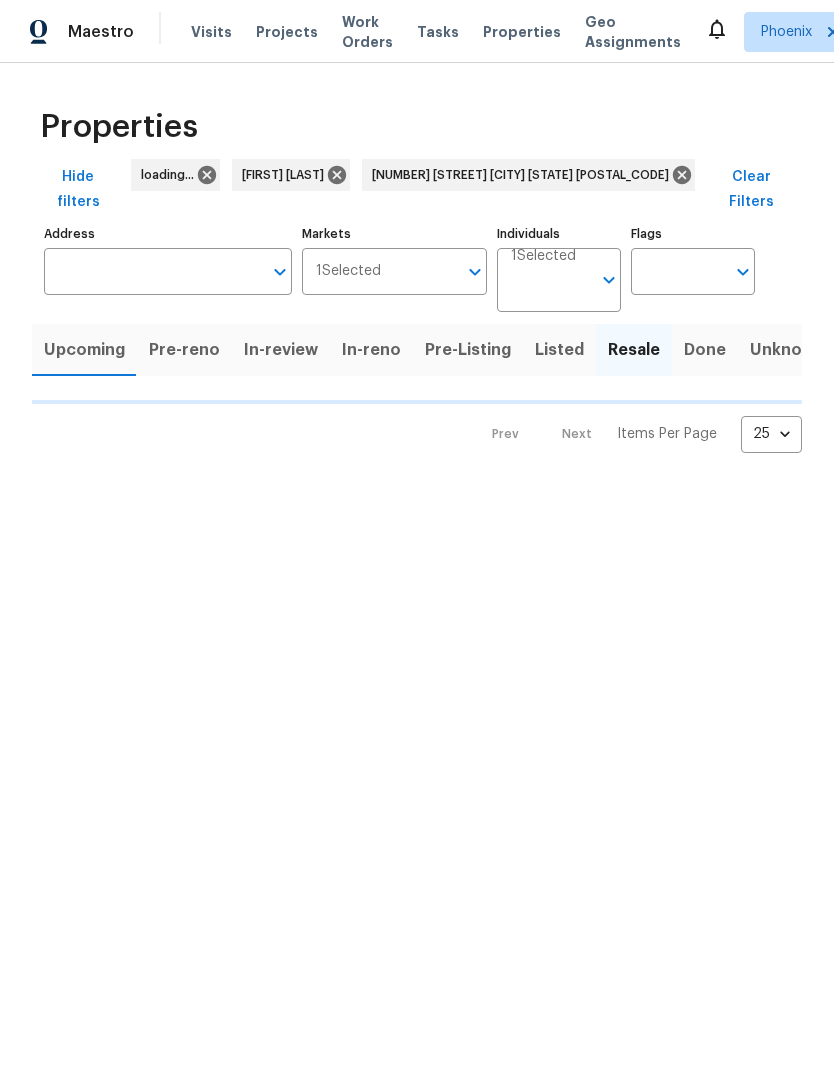 type on "[NUMBER] [STREET] [CITY] [STATE] [POSTAL_CODE]" 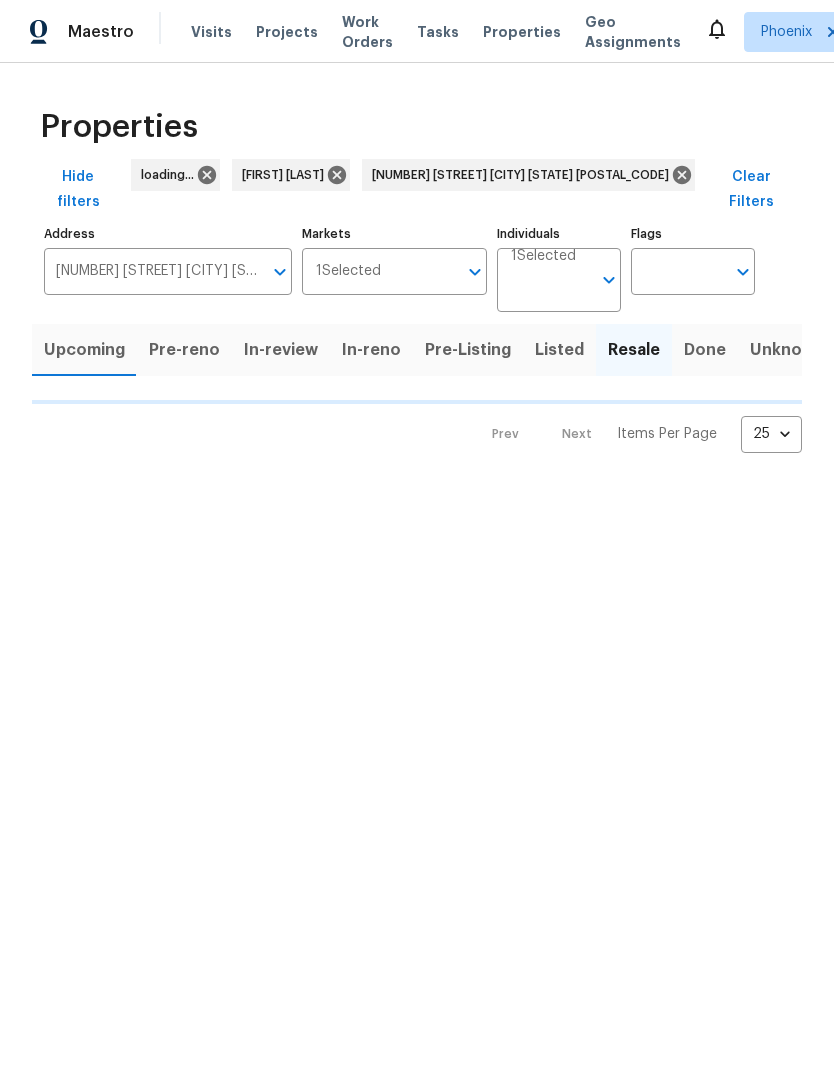 scroll, scrollTop: 0, scrollLeft: 0, axis: both 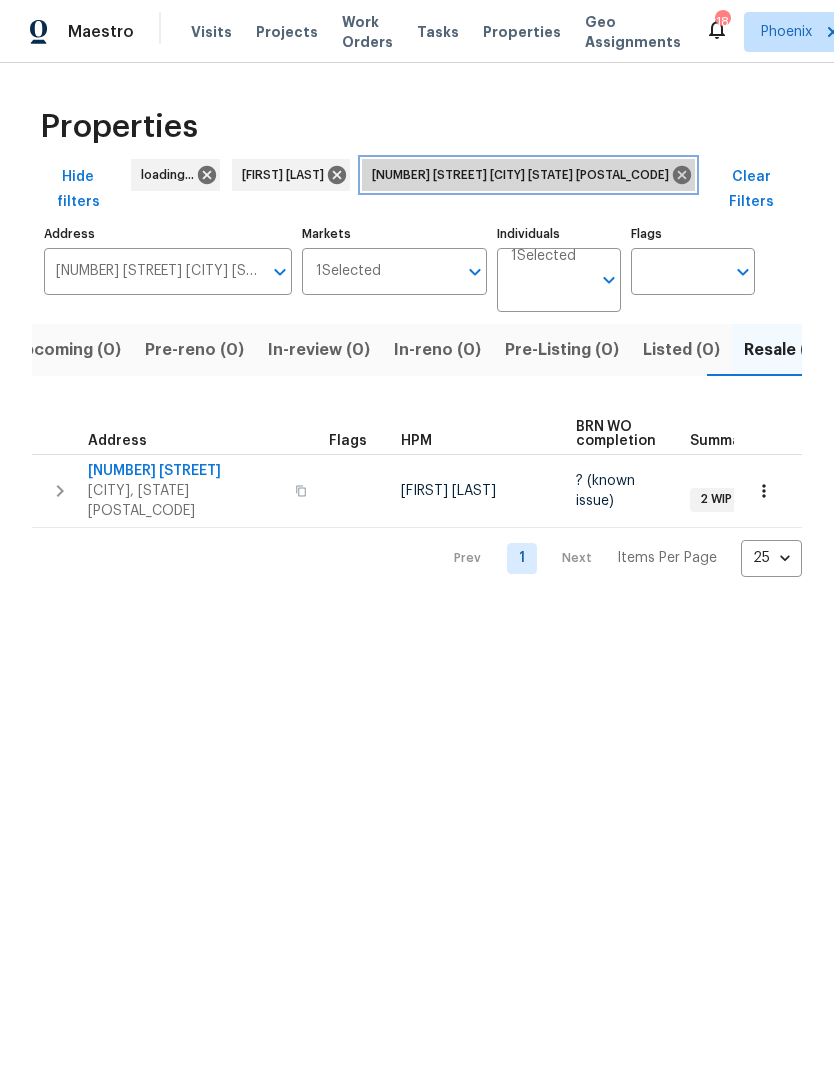 click on "909 W Danbury Rd Phoenix AZ 85023" at bounding box center [528, 175] 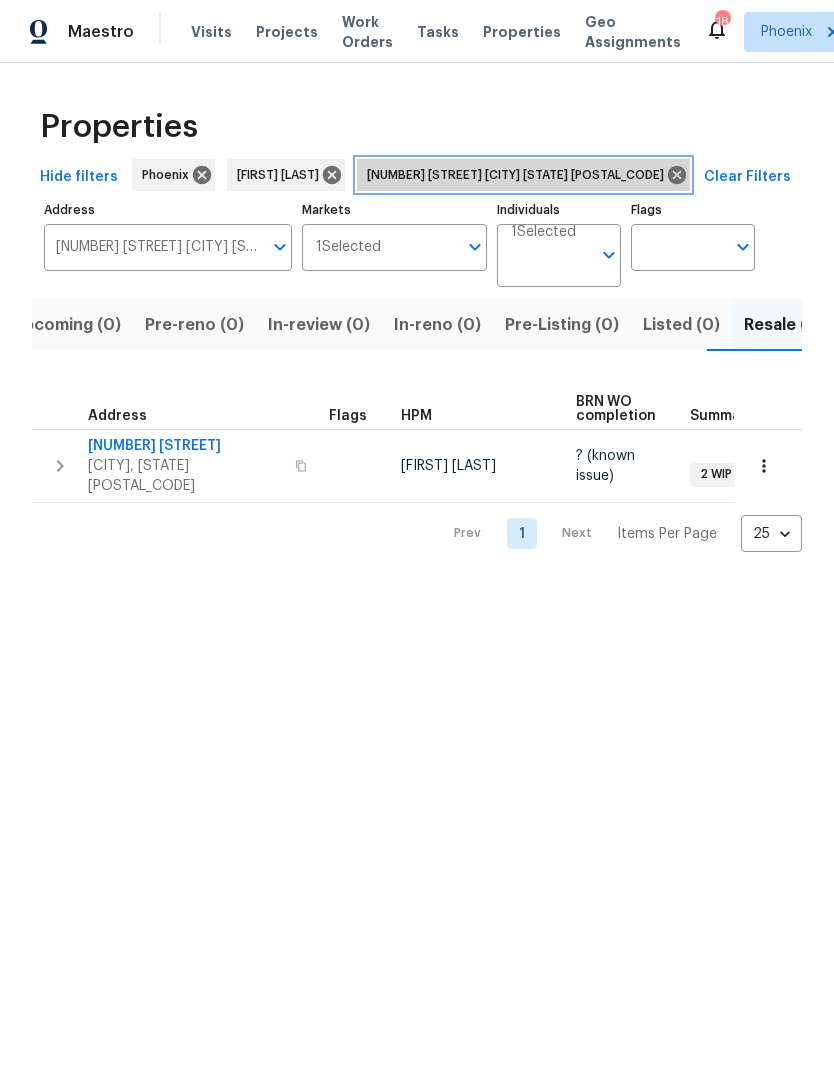 click 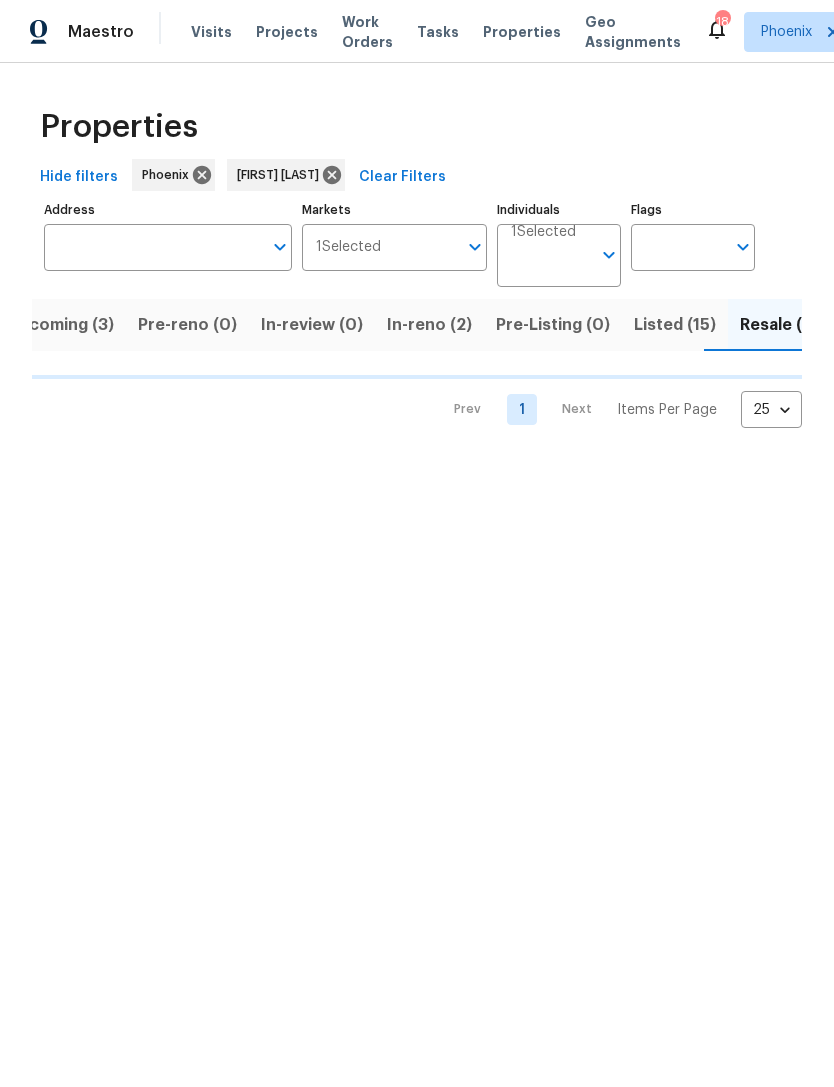 scroll, scrollTop: 0, scrollLeft: 38, axis: horizontal 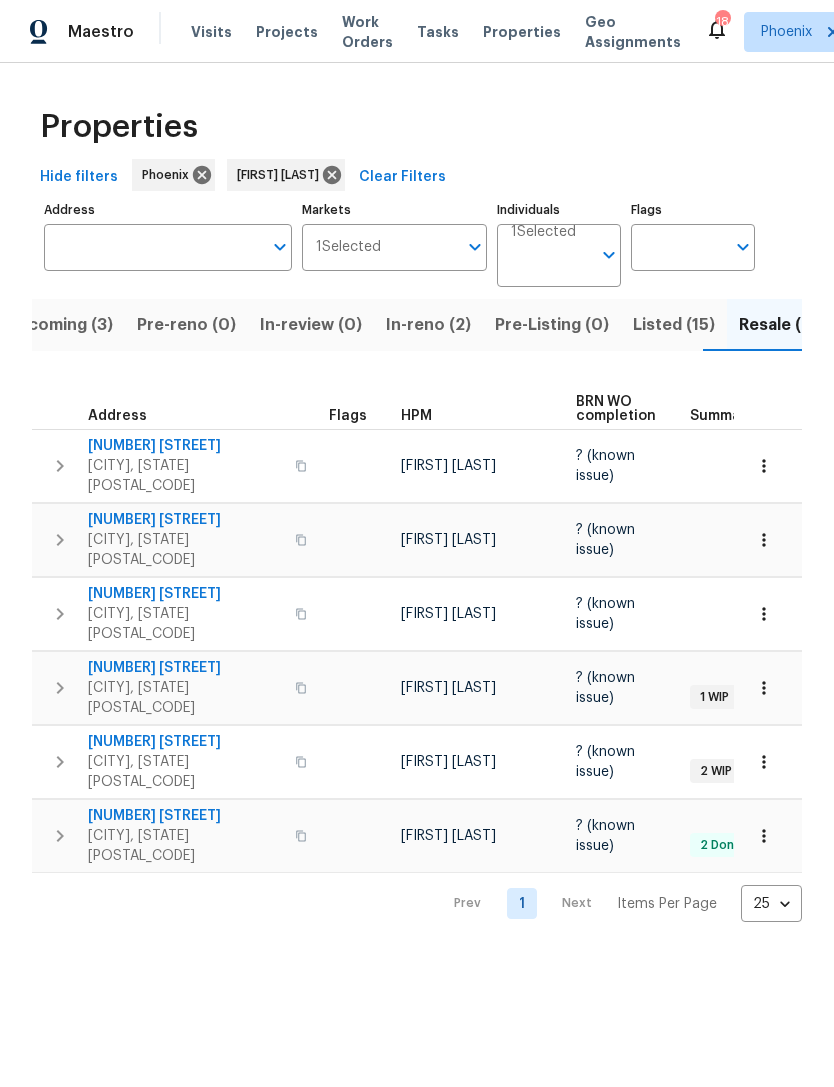 click on "Address" at bounding box center (153, 247) 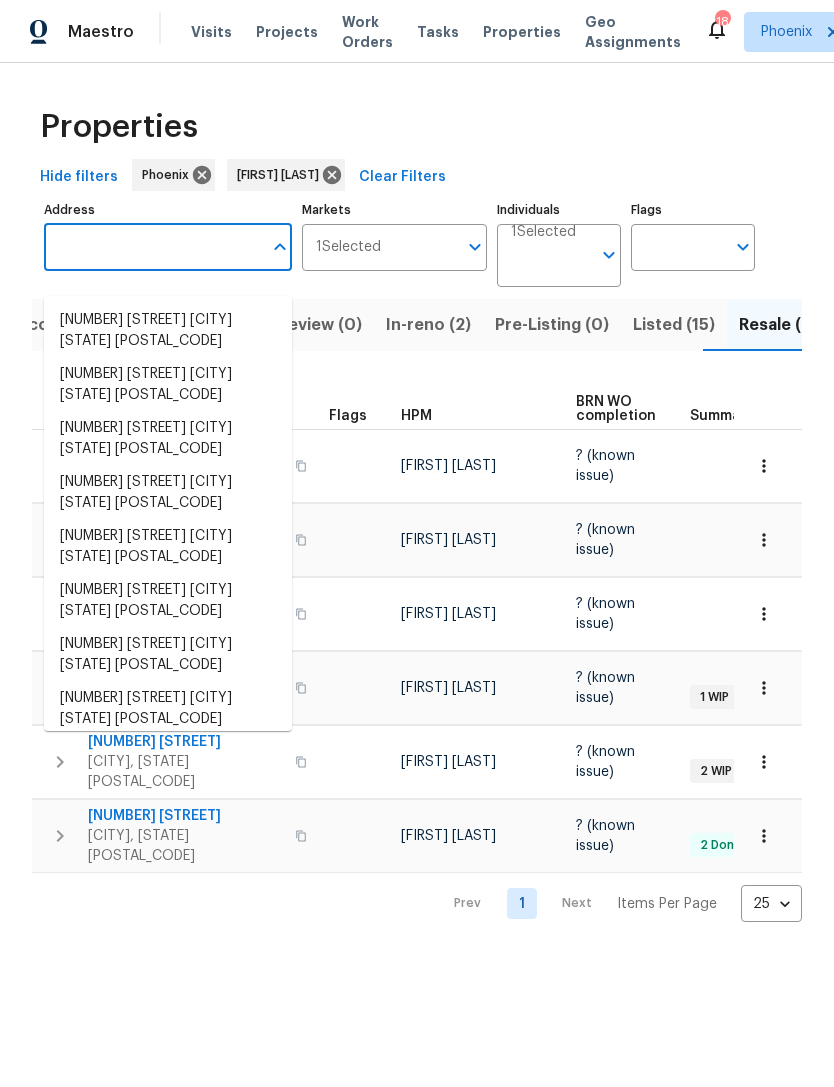 type on "8" 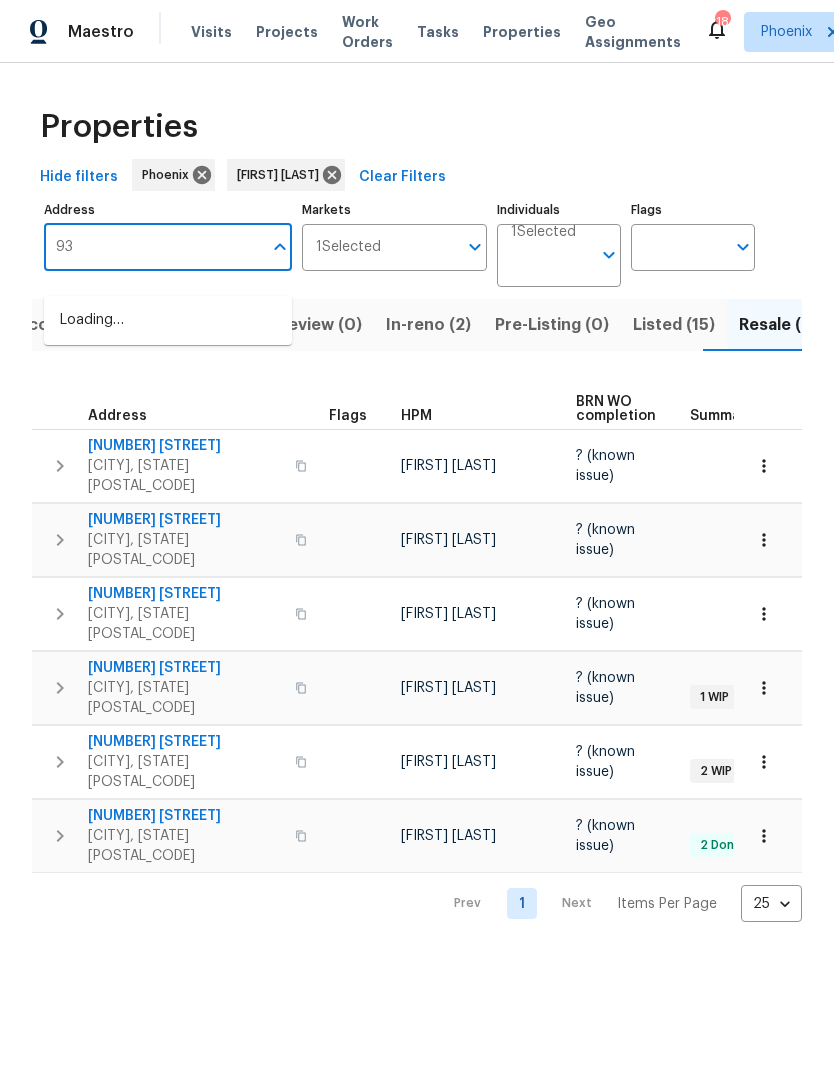 type on "9" 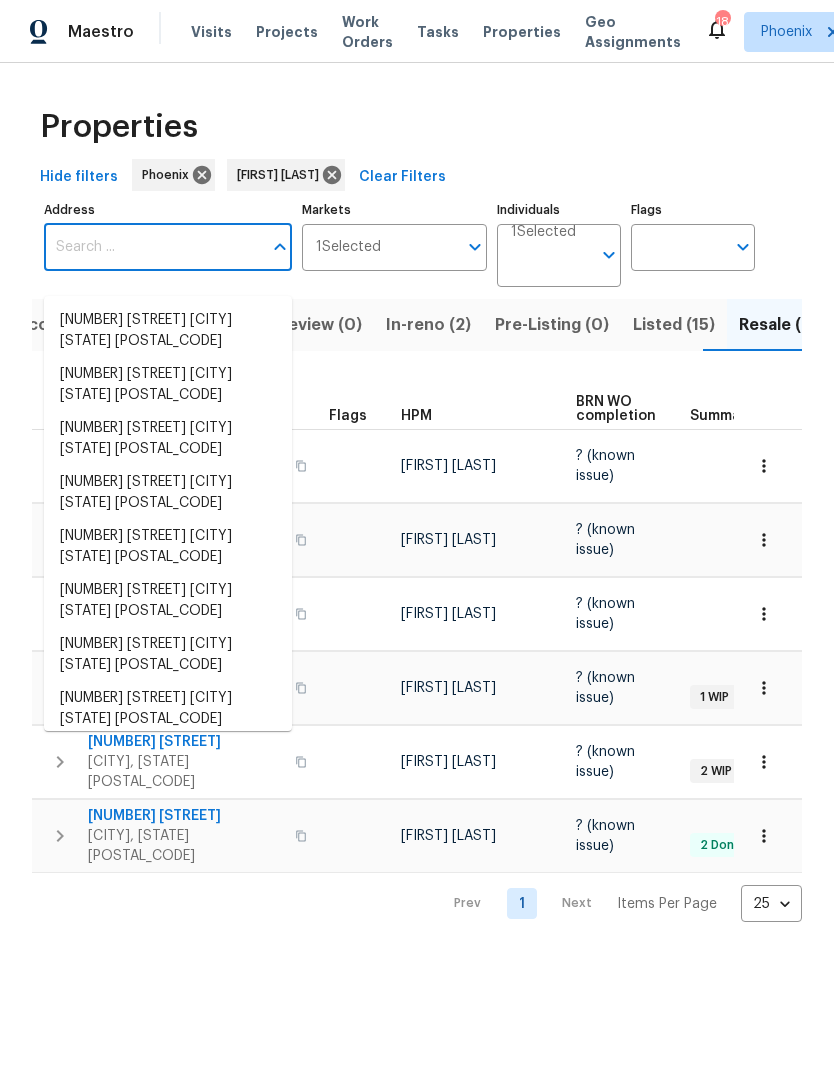 scroll, scrollTop: 0, scrollLeft: 38, axis: horizontal 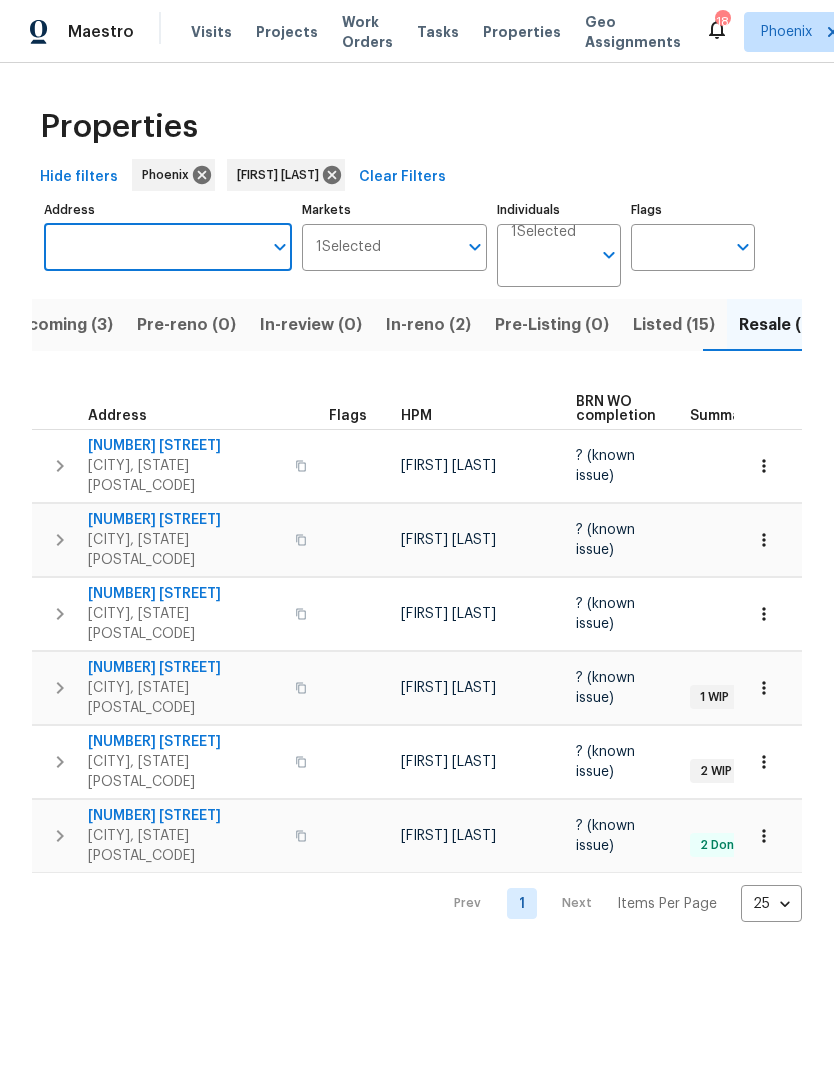 paste on "[NUMBER] [STREET], [CITY], [STATE] [POSTAL_CODE]" 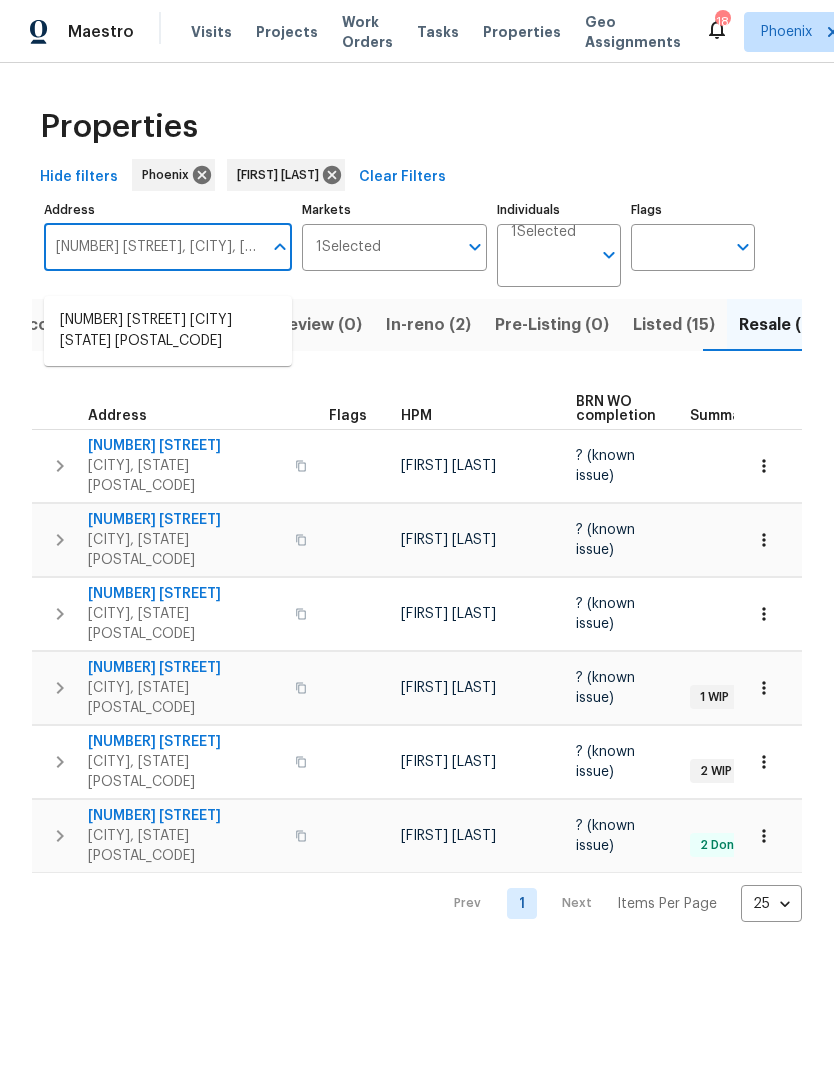 click on "9639 N 63rd Dr Glendale AZ 85302" at bounding box center [168, 331] 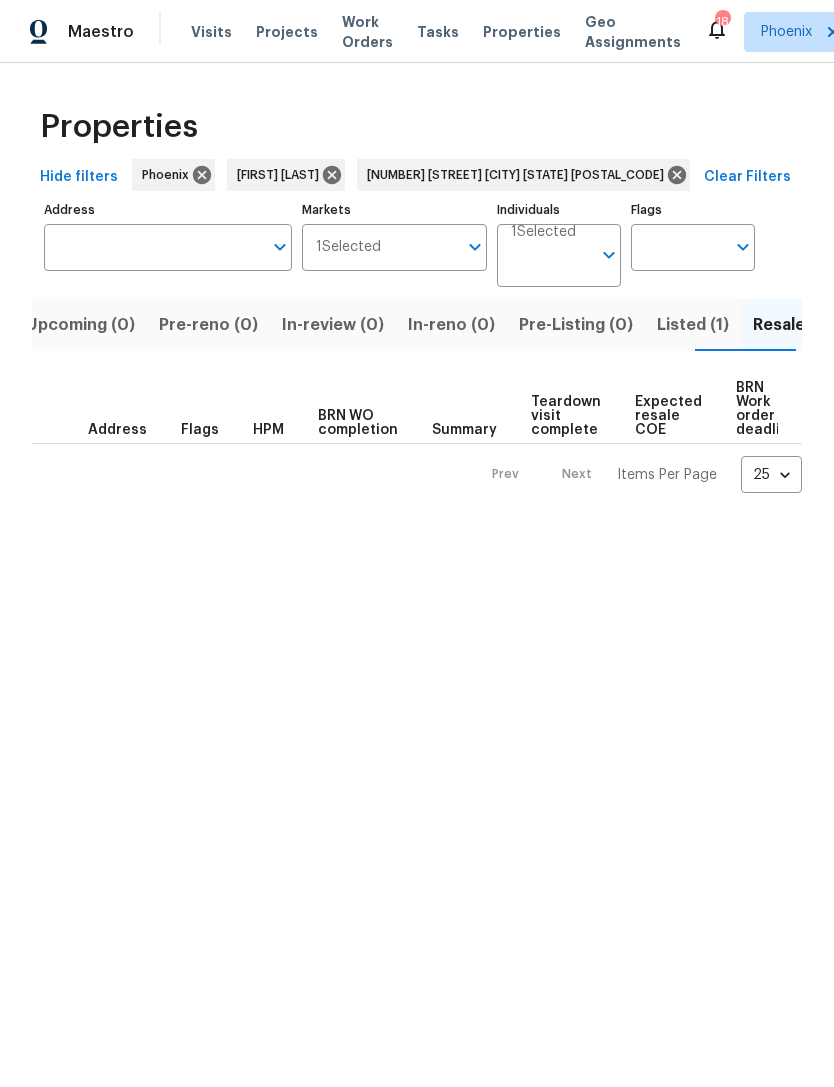 type on "9639 N 63rd Dr Glendale AZ 85302" 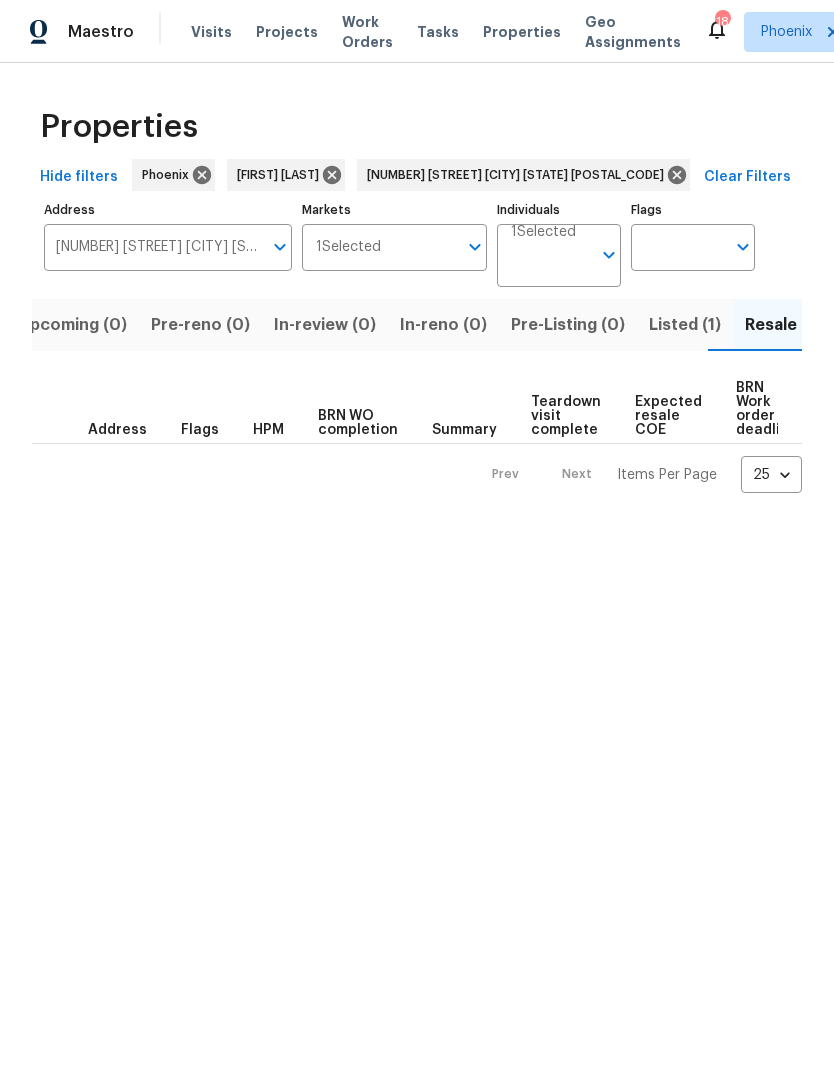 scroll, scrollTop: 0, scrollLeft: 32, axis: horizontal 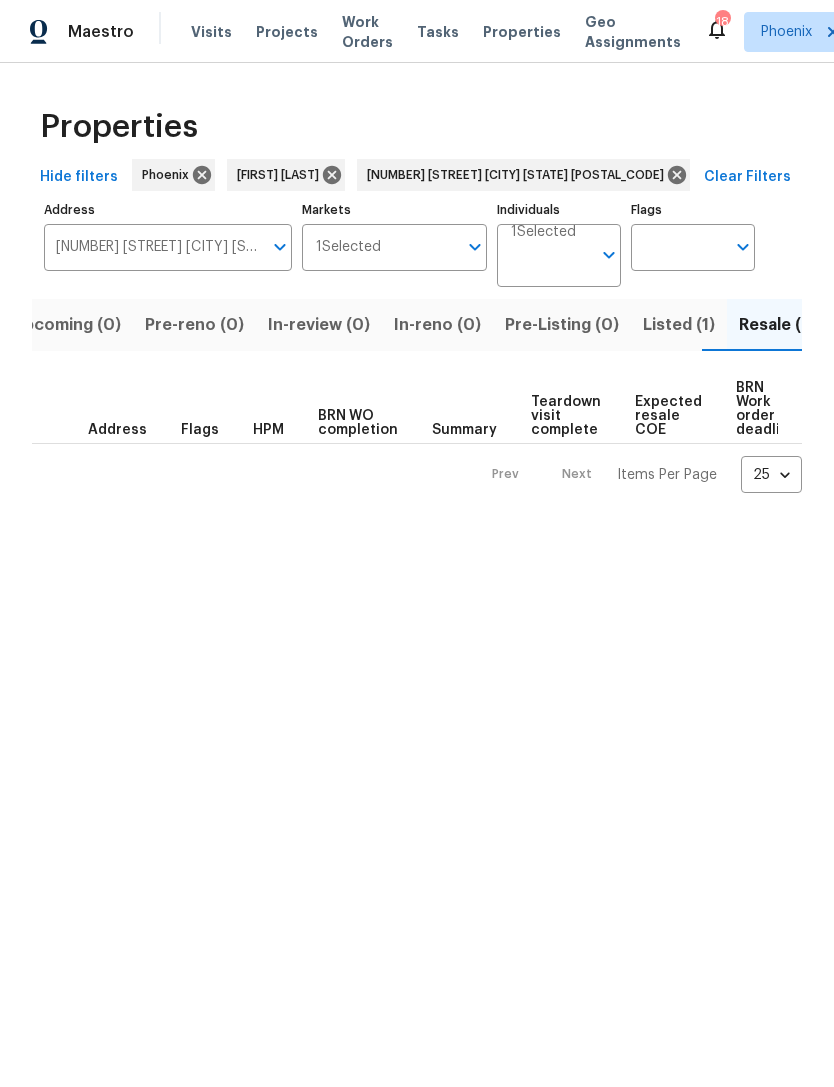 click on "Listed (1)" at bounding box center (679, 325) 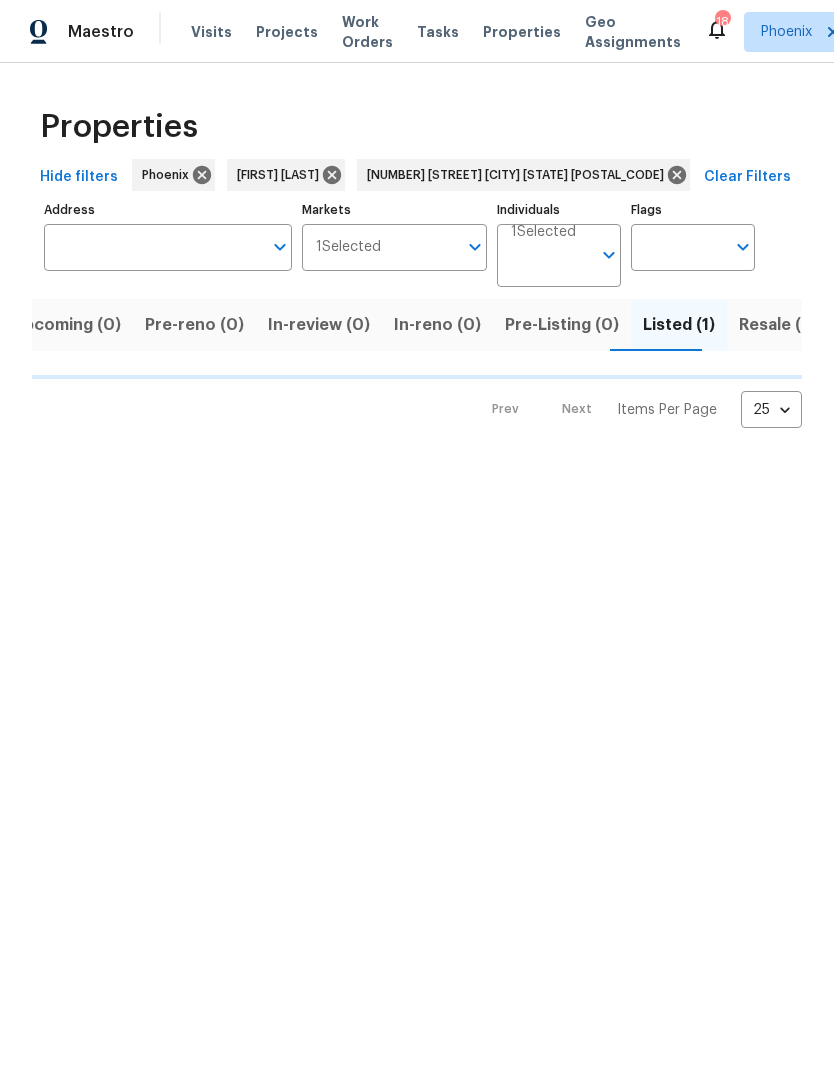 type on "9639 N 63rd Dr Glendale AZ 85302" 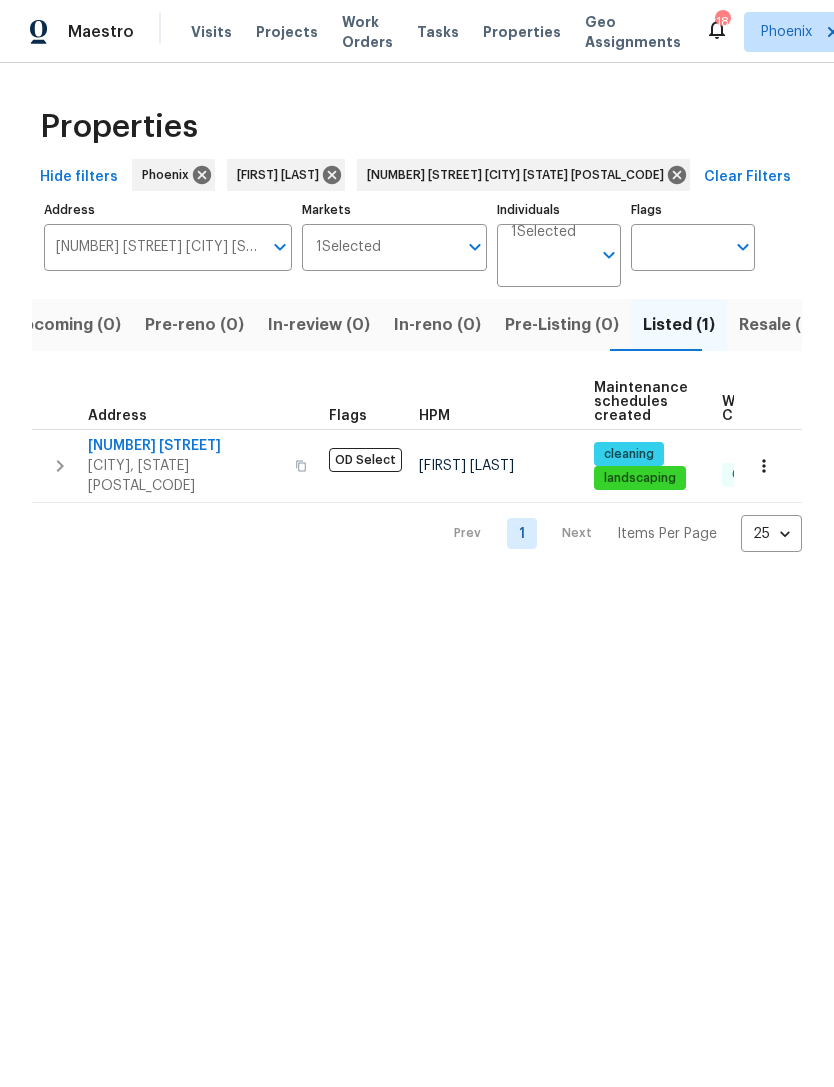 click 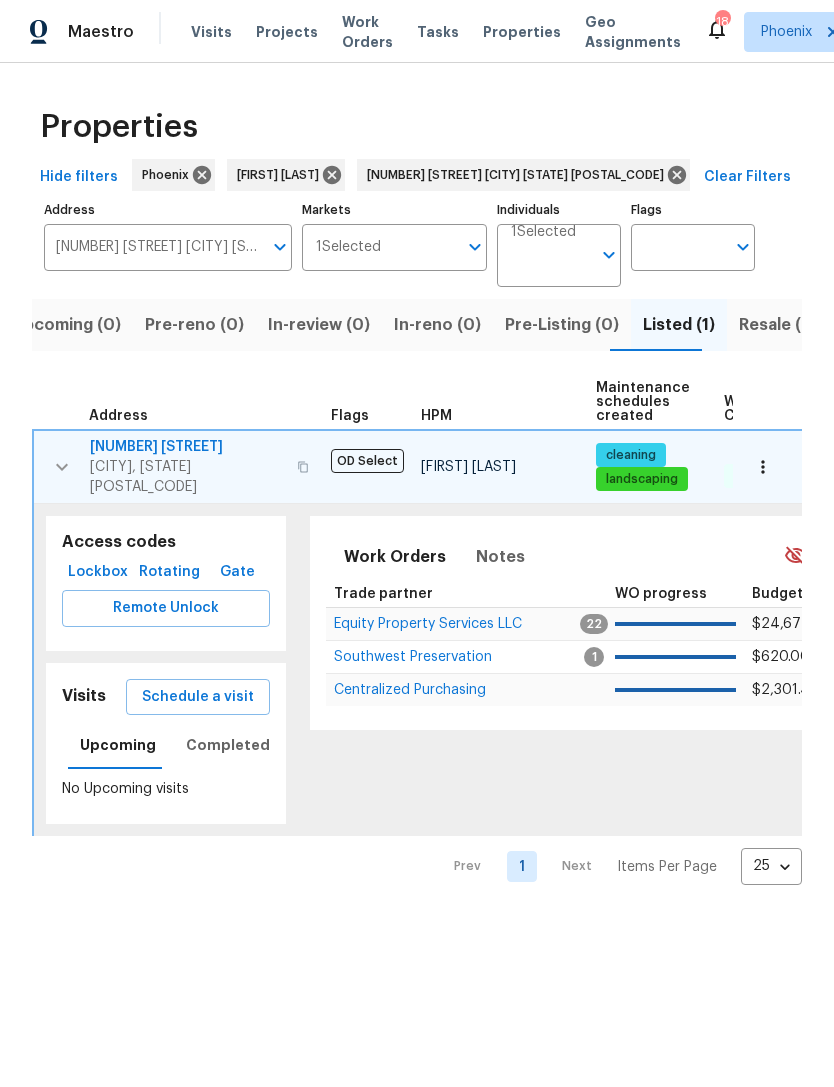 click on "Equity Property Services LLC" at bounding box center (428, 624) 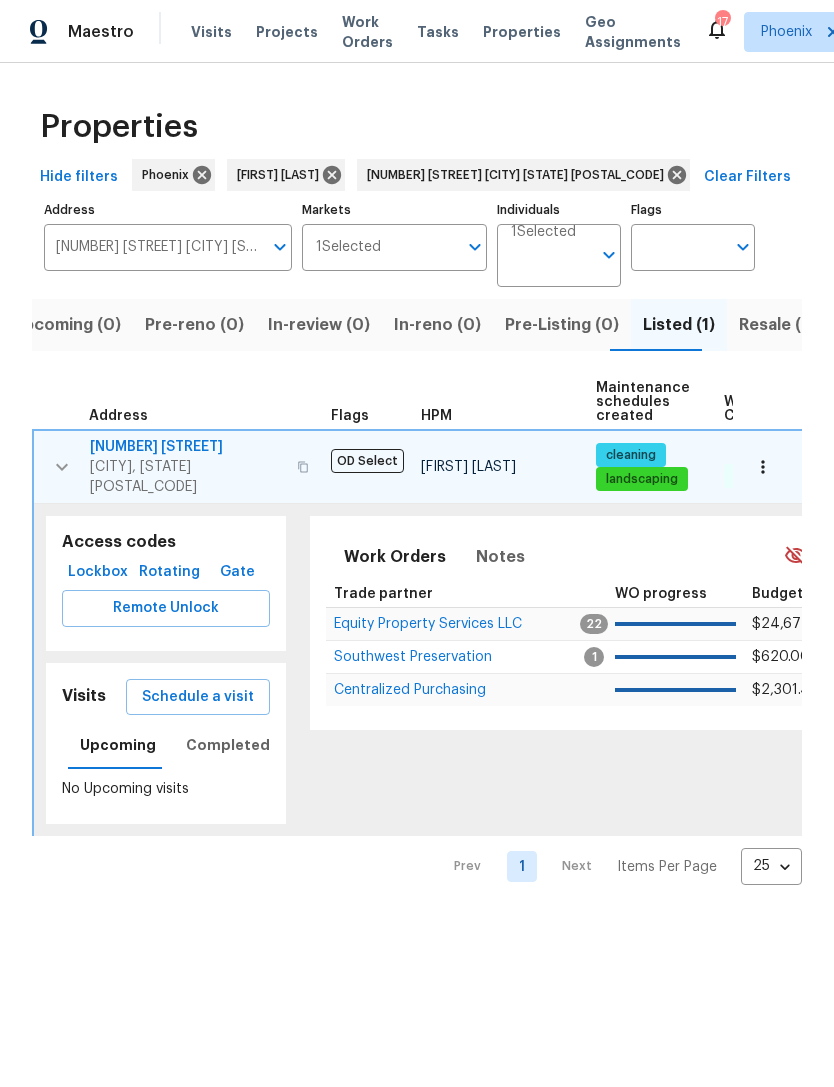 click 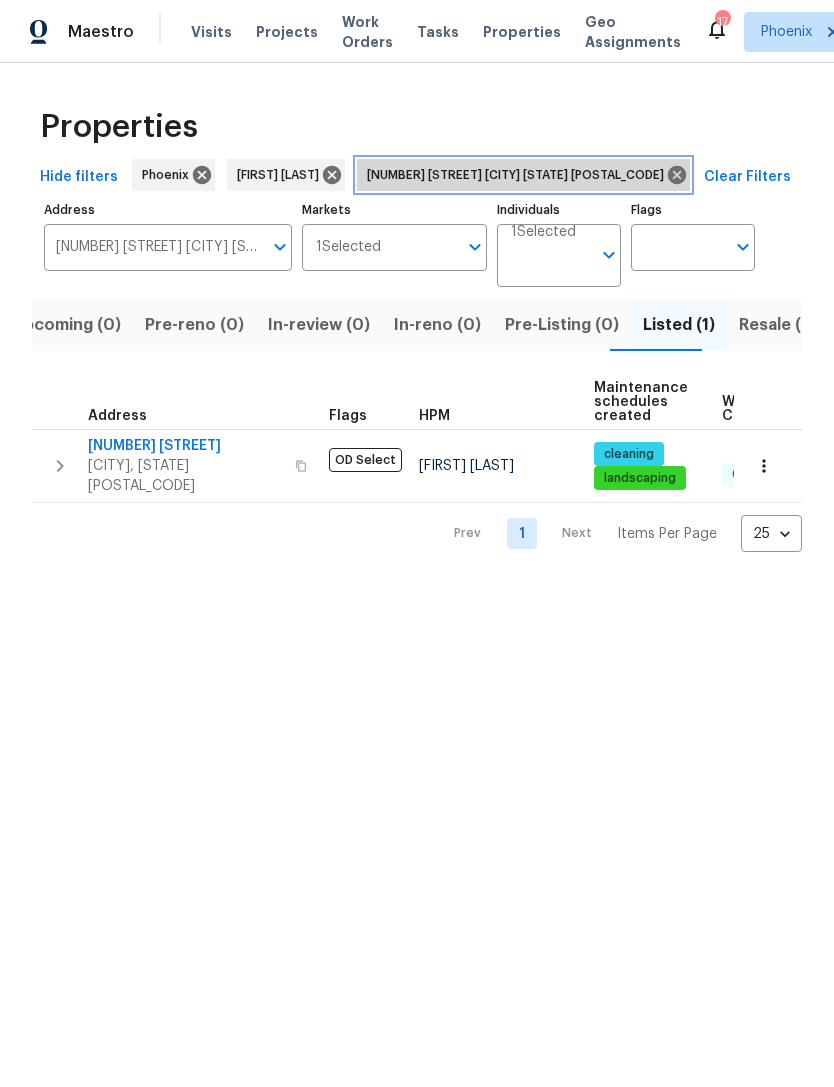 click 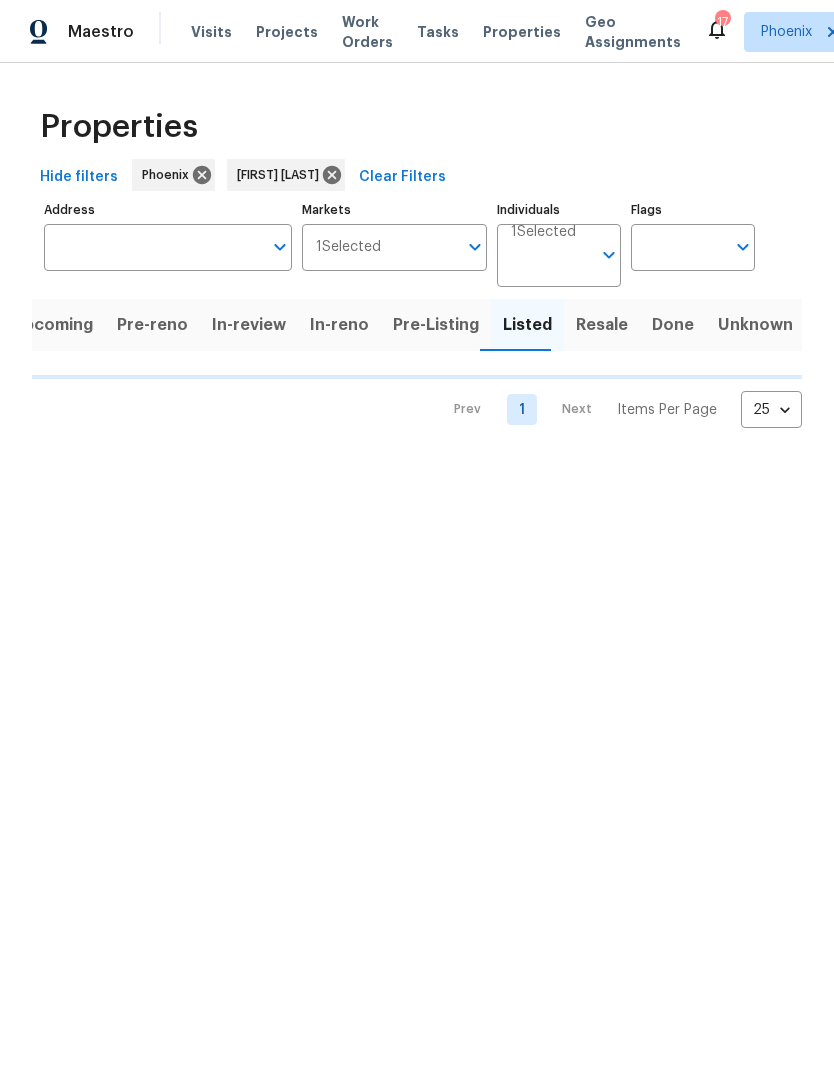 scroll, scrollTop: 0, scrollLeft: 18, axis: horizontal 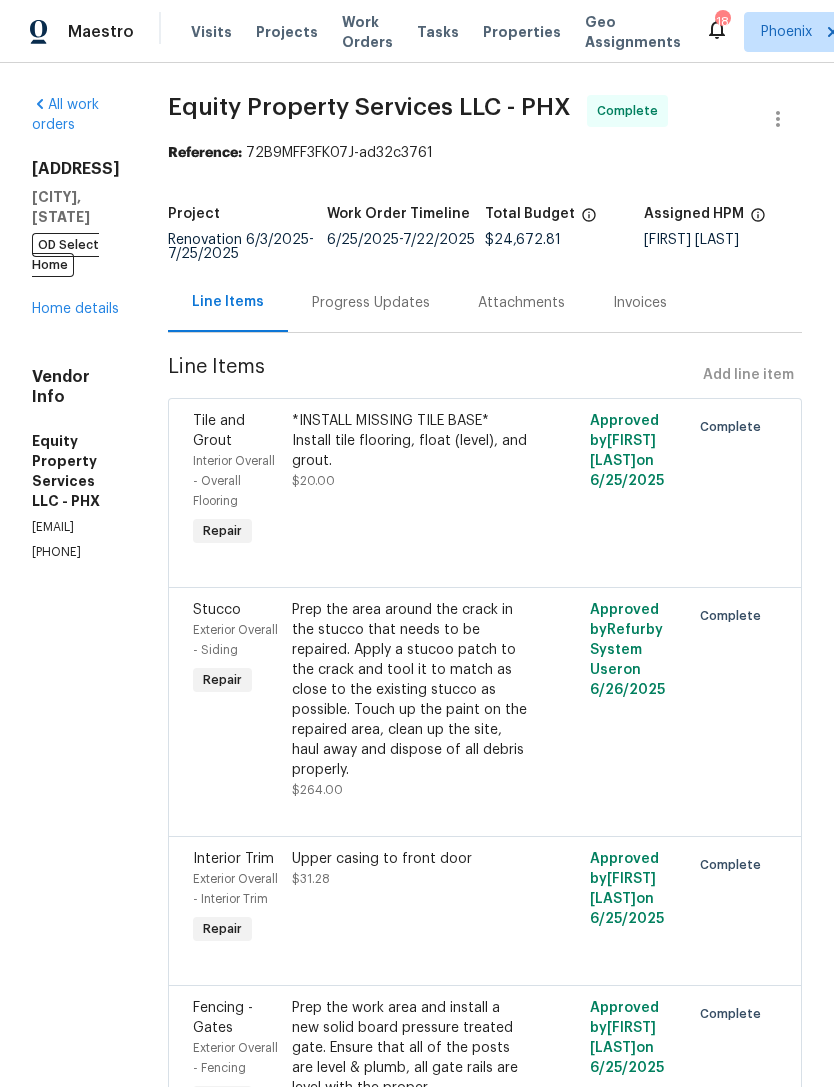click on "Home details" at bounding box center (75, 309) 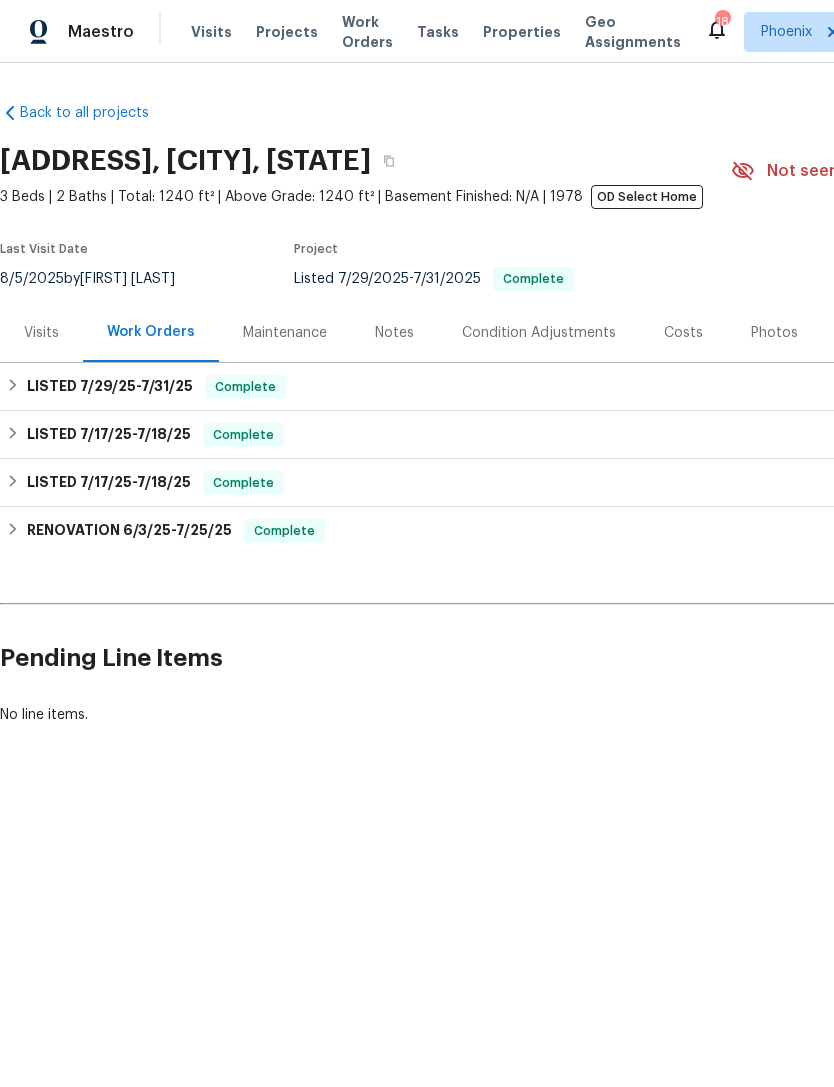 scroll, scrollTop: 0, scrollLeft: 0, axis: both 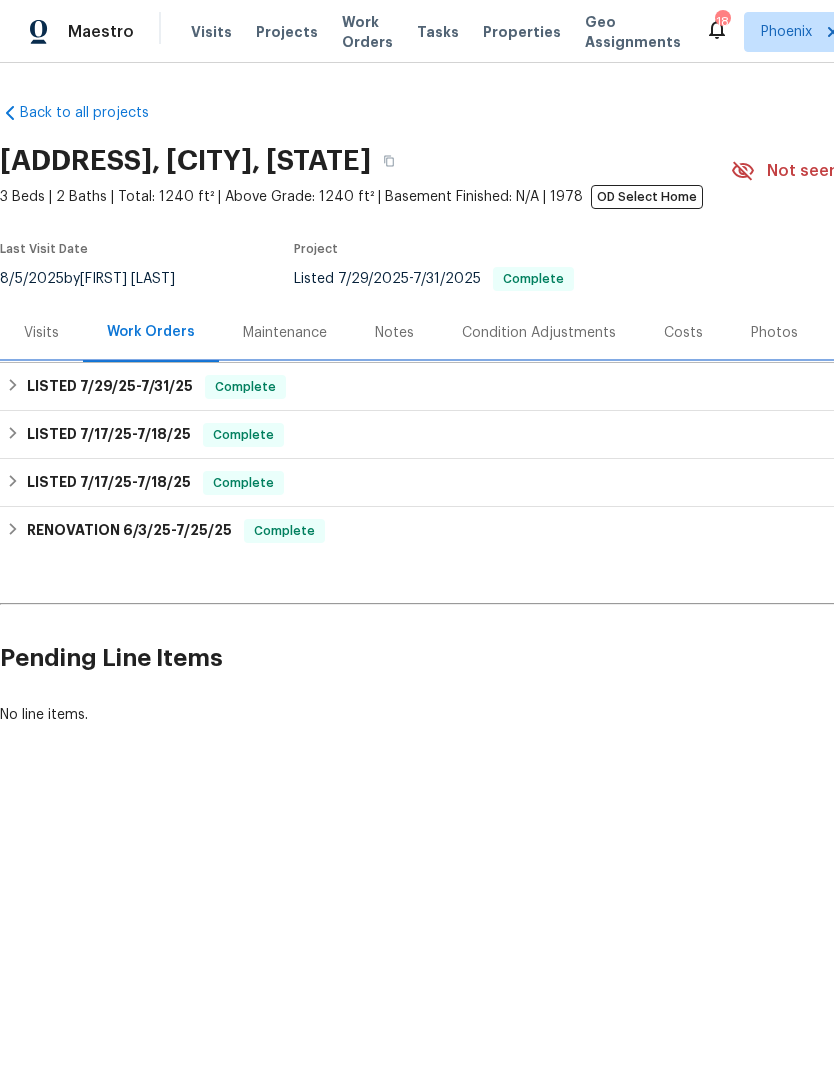 click on "[MONTH]/[DAY]/[YEAR]  -  [MONTH]/[DAY]/[YEAR]" at bounding box center (136, 386) 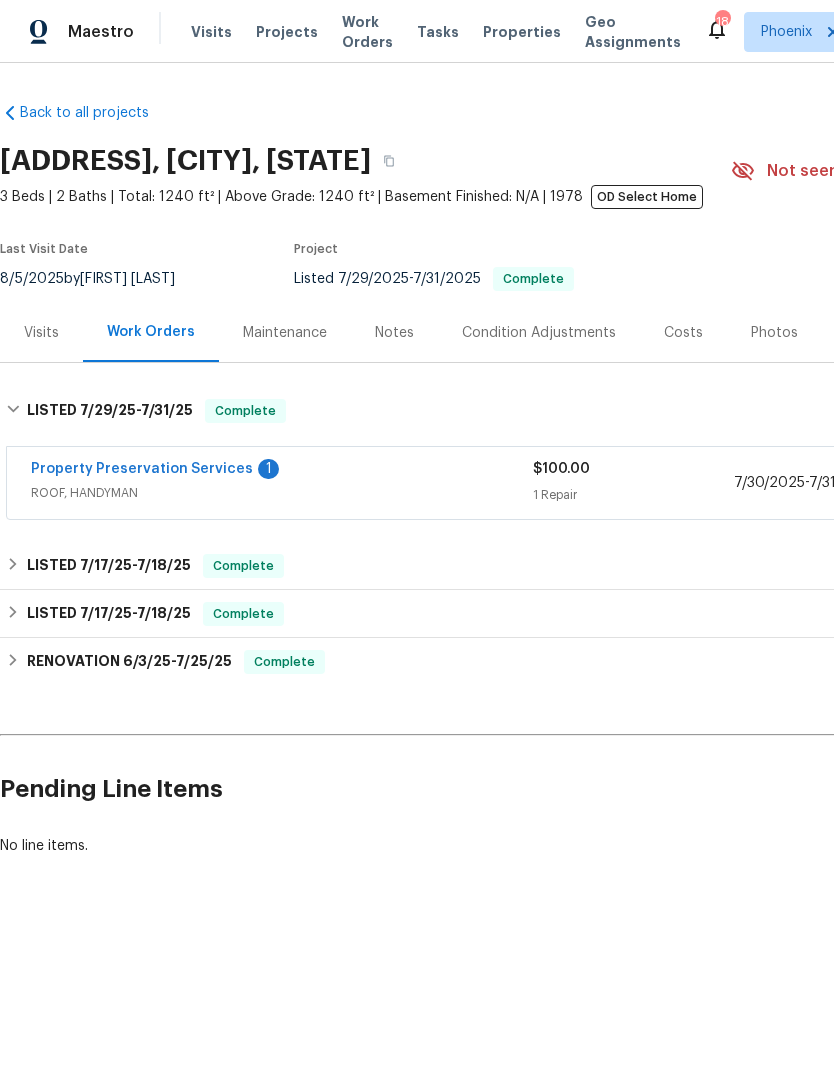 click on "Property Preservation Services" at bounding box center (142, 469) 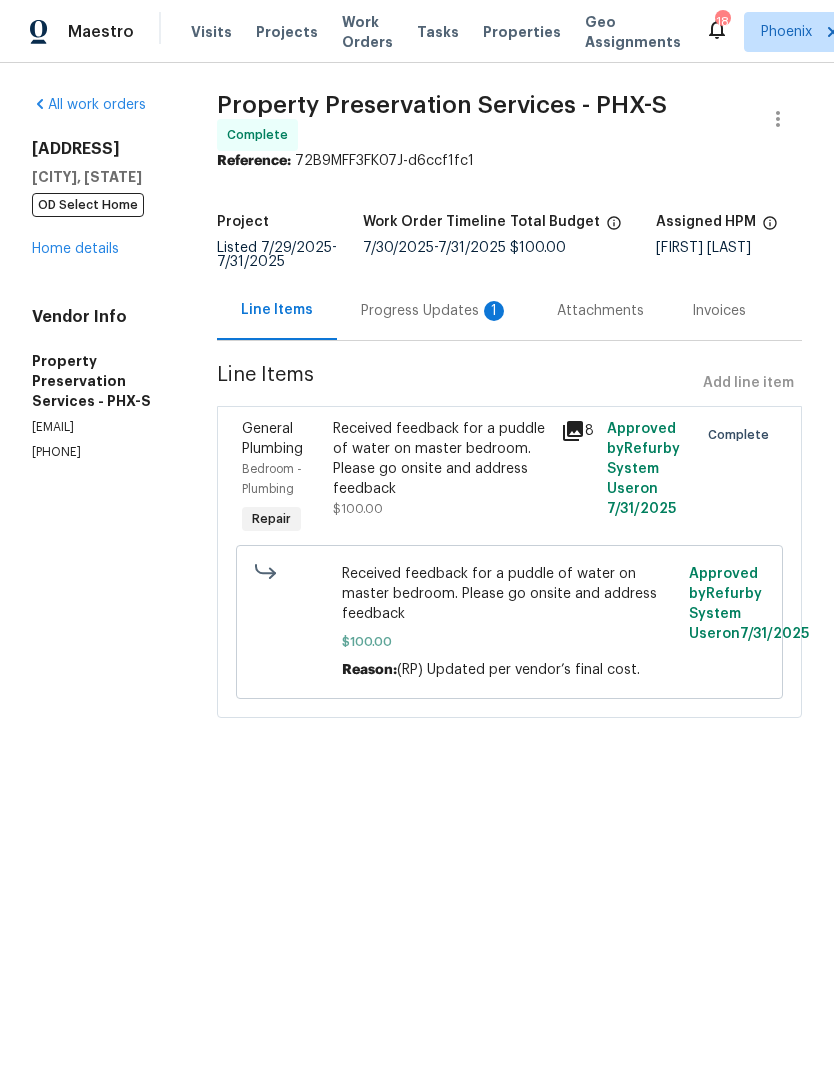 click on "Progress Updates 1" at bounding box center (435, 311) 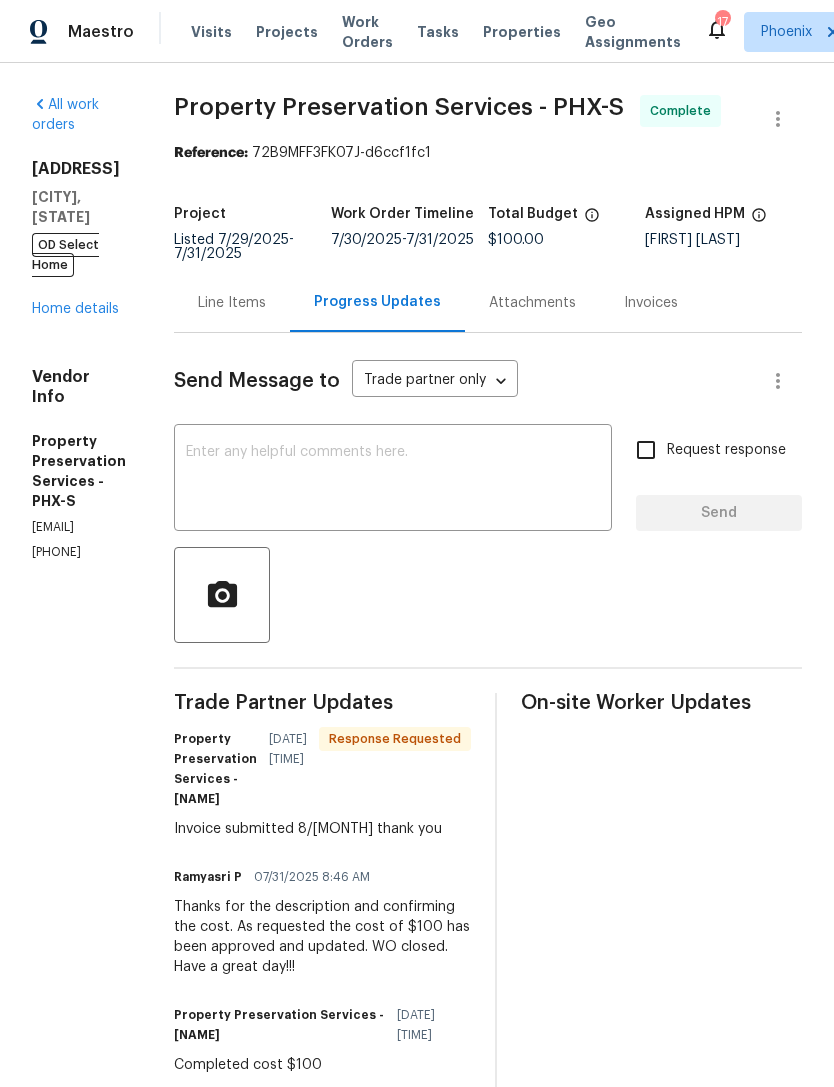 click on "Line Items" at bounding box center (232, 302) 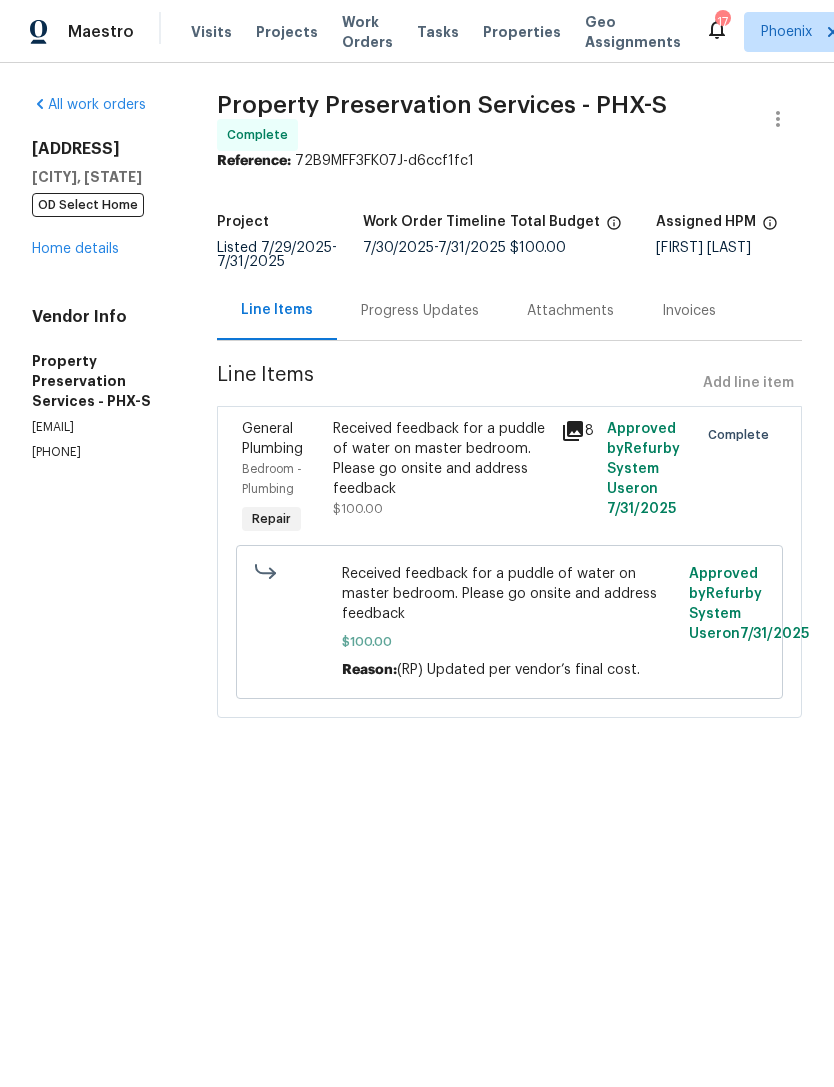click on "Home details" at bounding box center [75, 249] 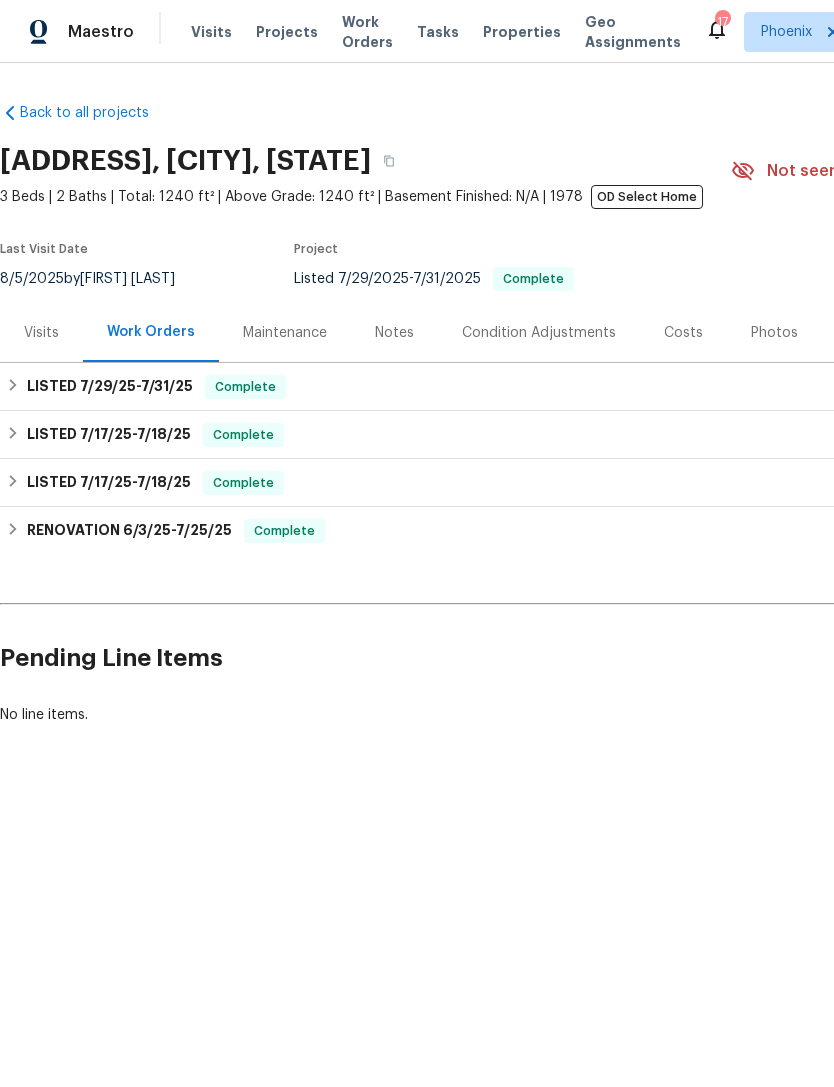 scroll, scrollTop: 0, scrollLeft: -1, axis: horizontal 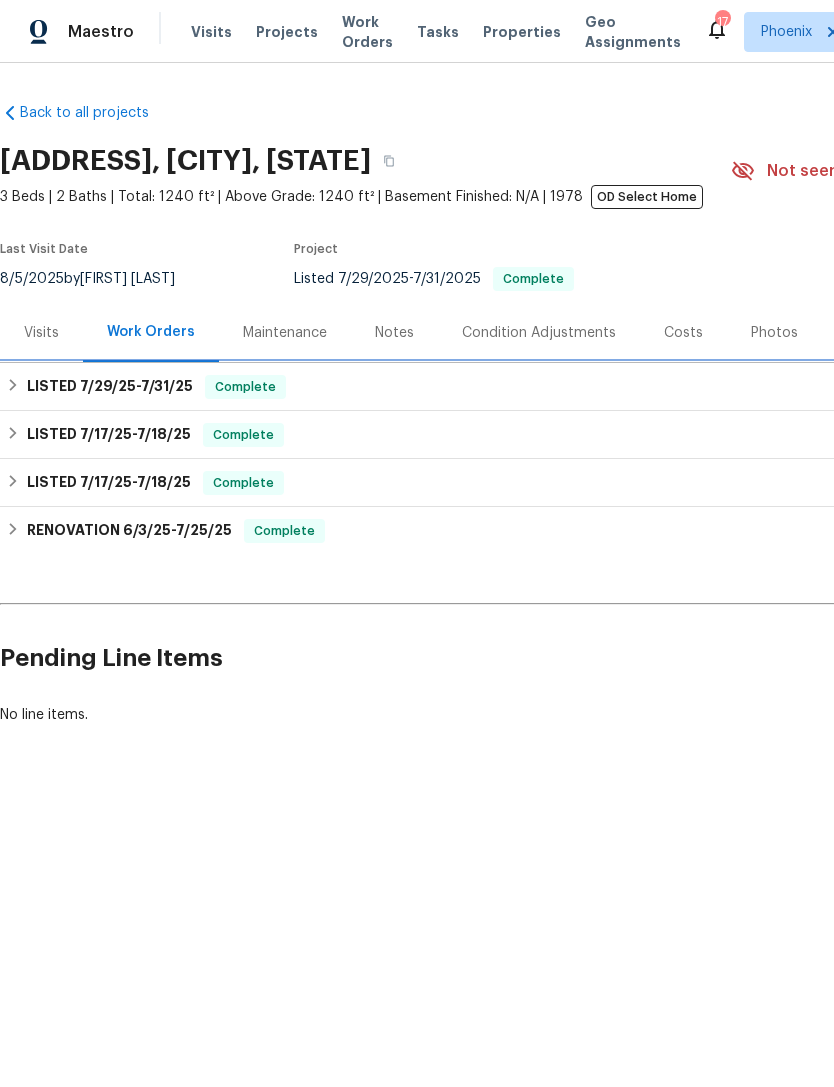 click on "7/29/25" at bounding box center (108, 386) 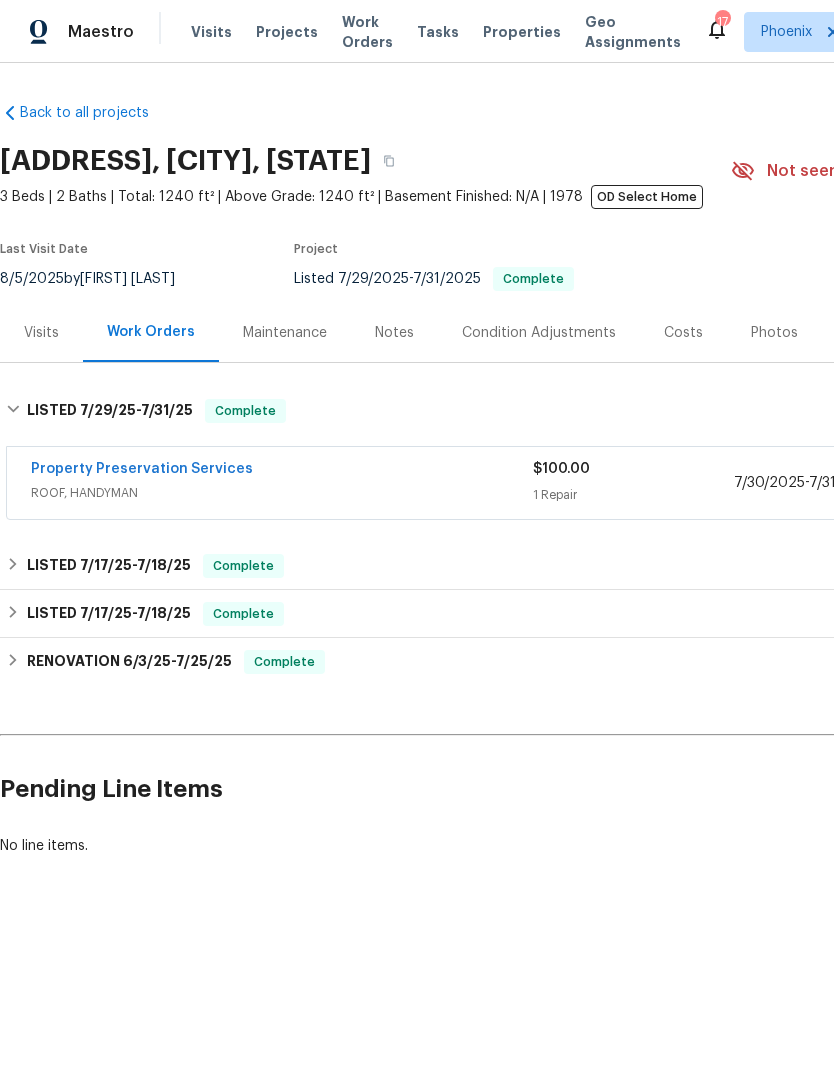 click on "Property Preservation Services" at bounding box center (142, 469) 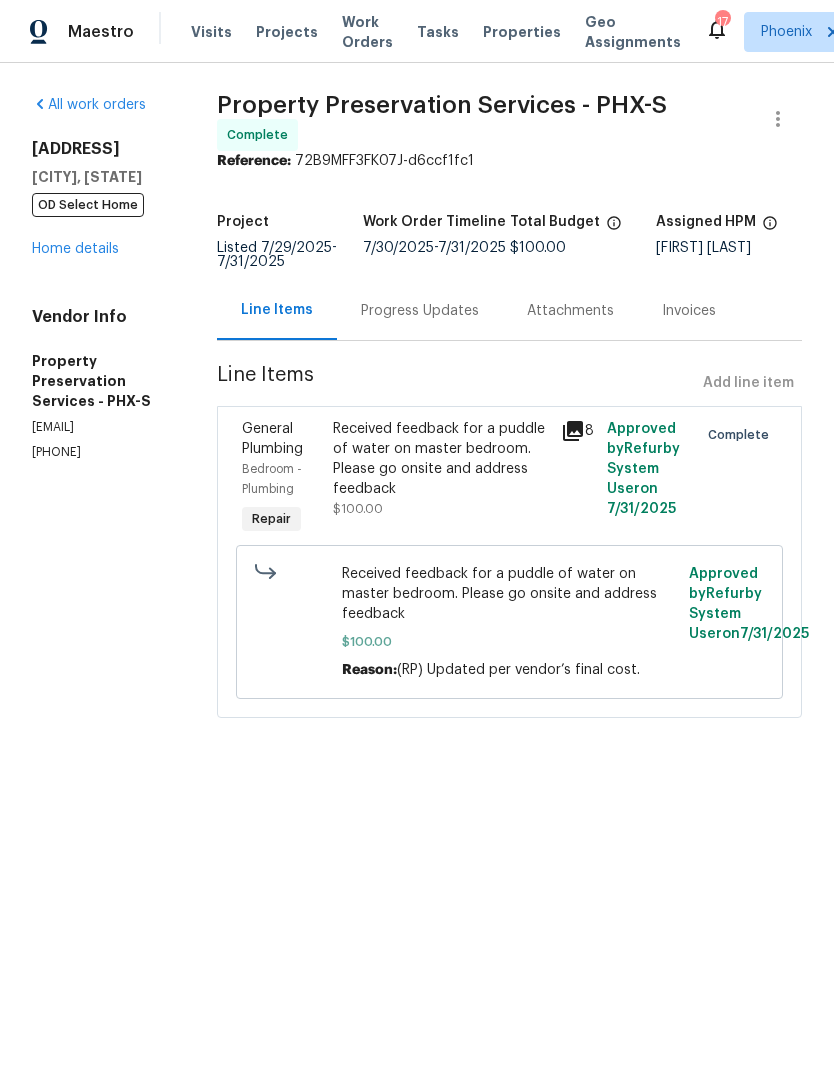 click 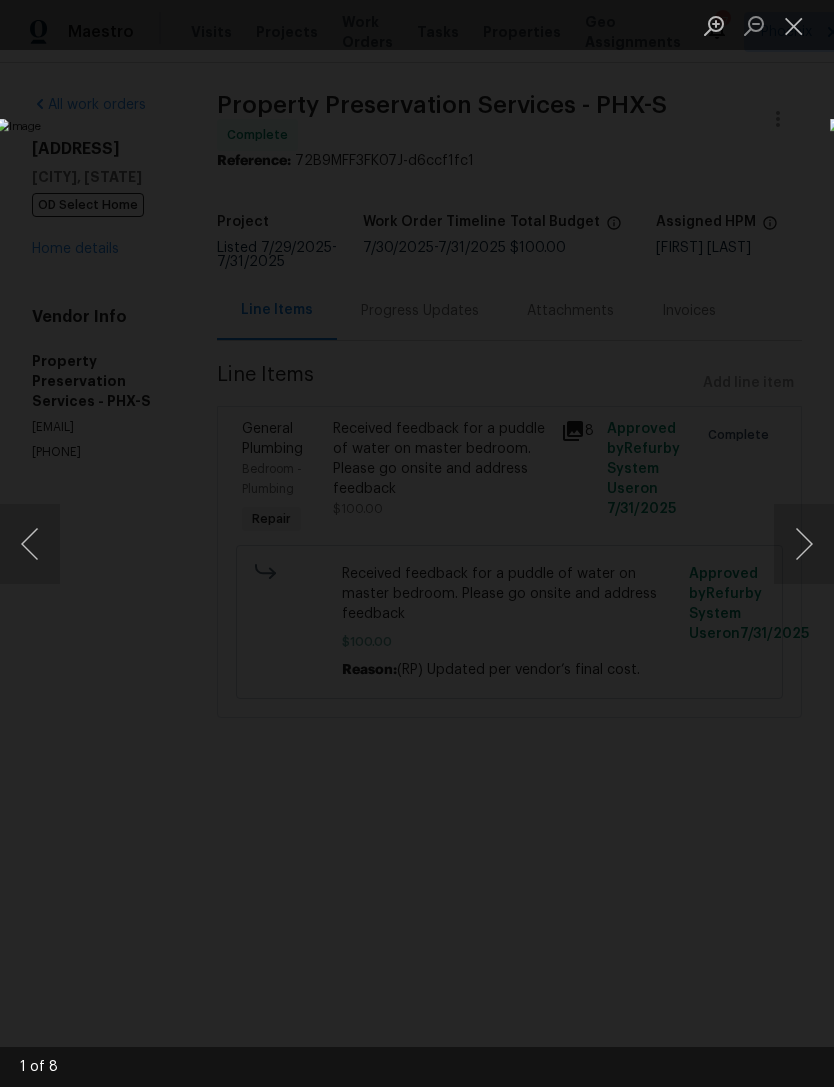 click at bounding box center (804, 544) 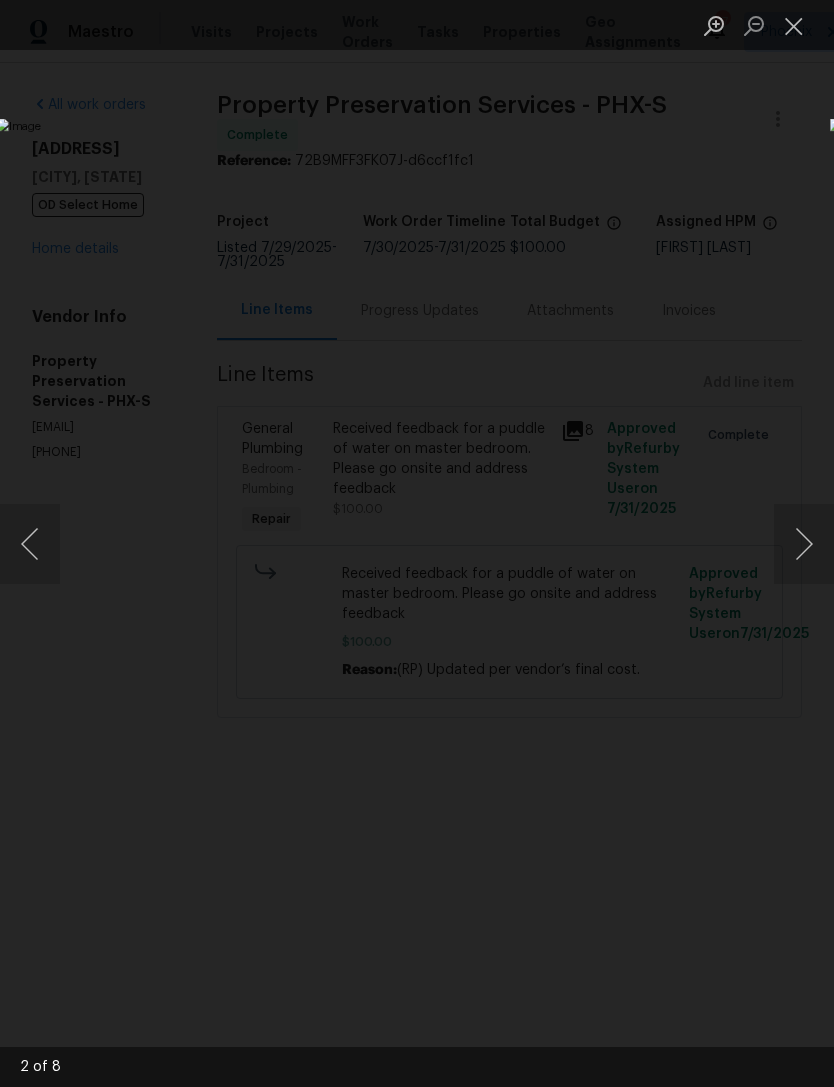 click at bounding box center [804, 544] 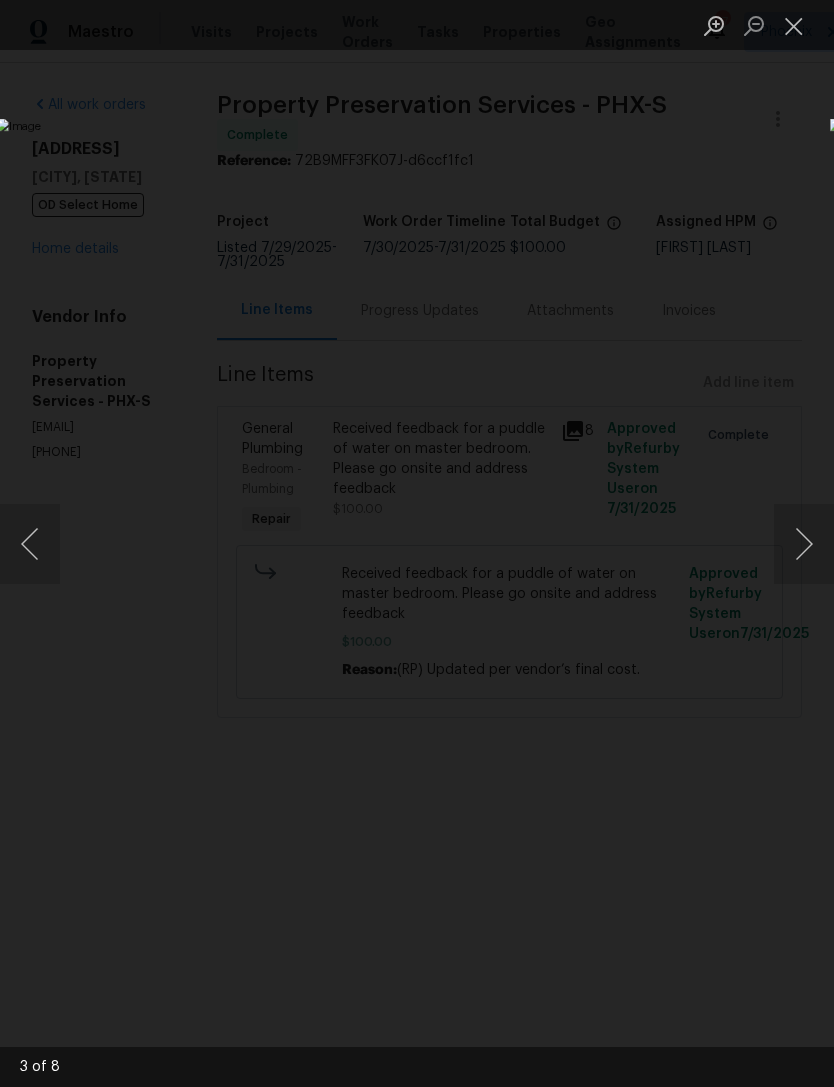 click at bounding box center [804, 544] 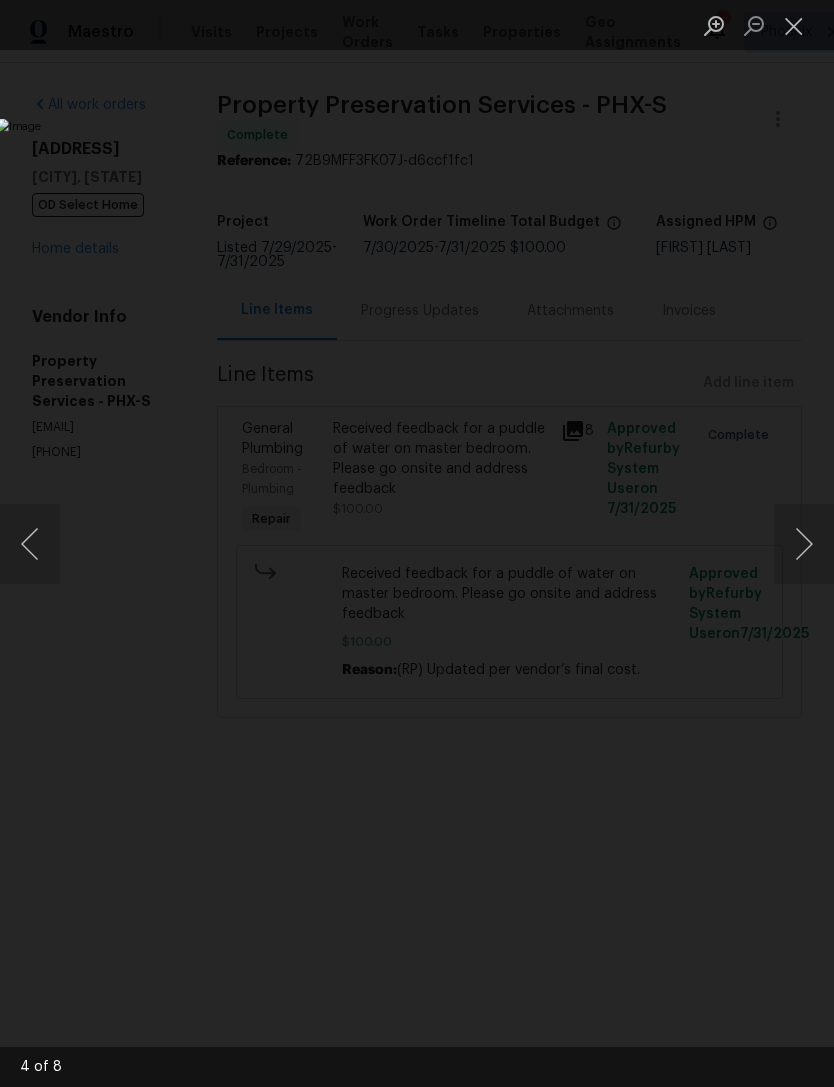 click at bounding box center [804, 544] 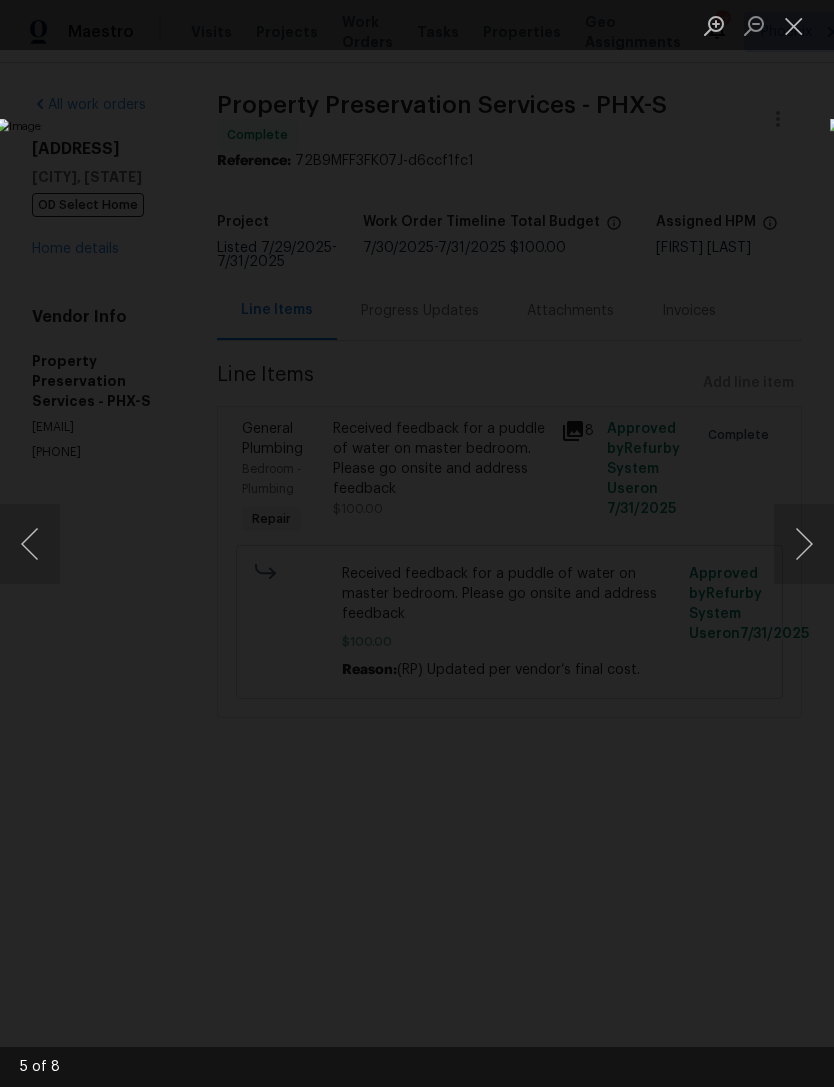 click at bounding box center (794, 25) 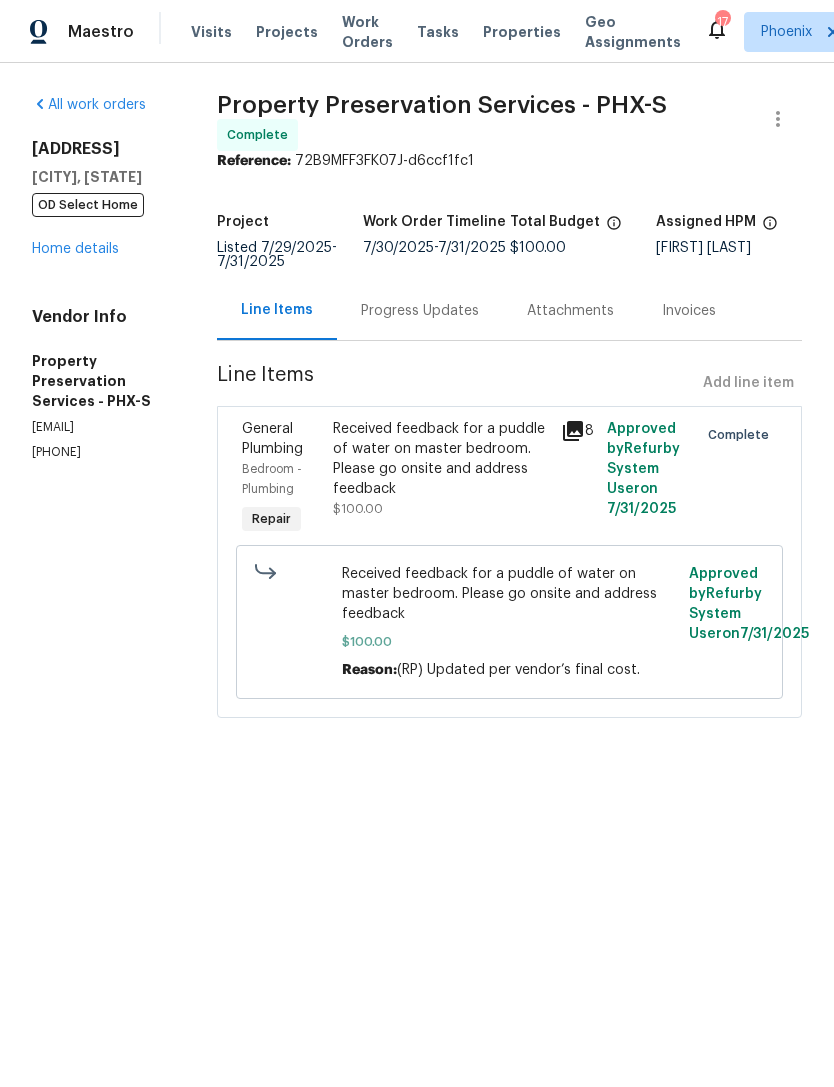 click on "Progress Updates" at bounding box center [420, 310] 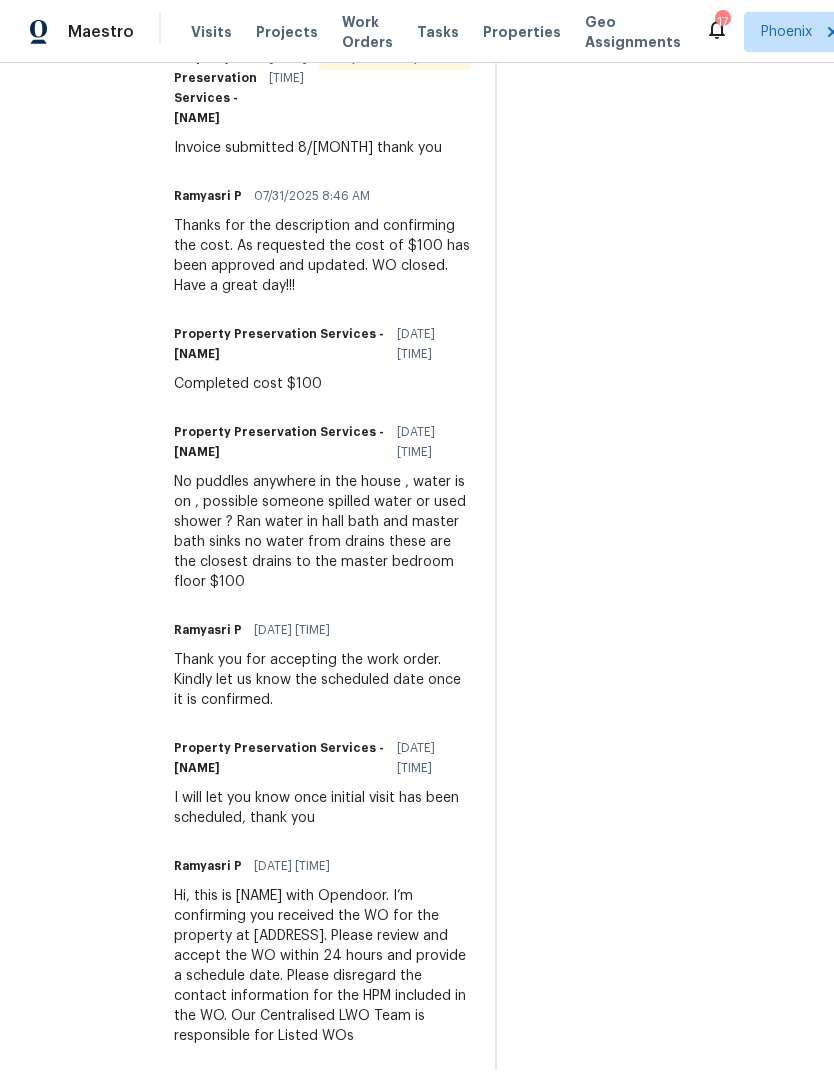 scroll, scrollTop: 680, scrollLeft: 0, axis: vertical 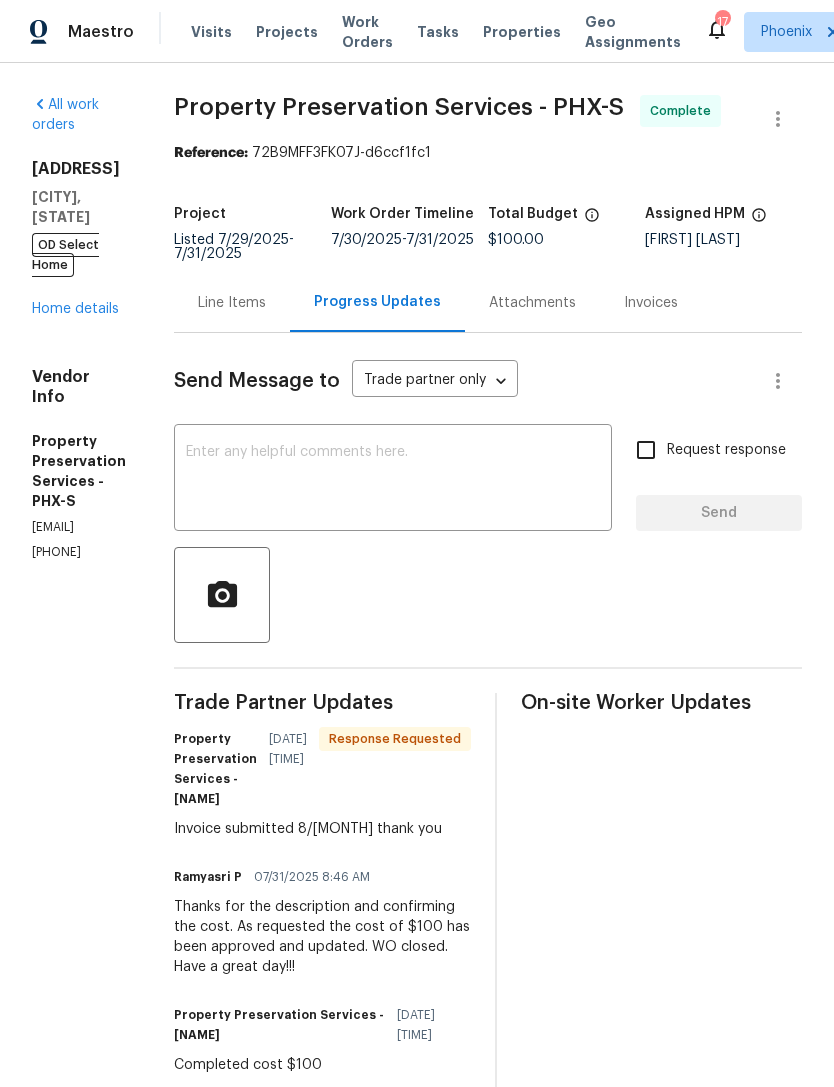 click on "Line Items" at bounding box center [232, 303] 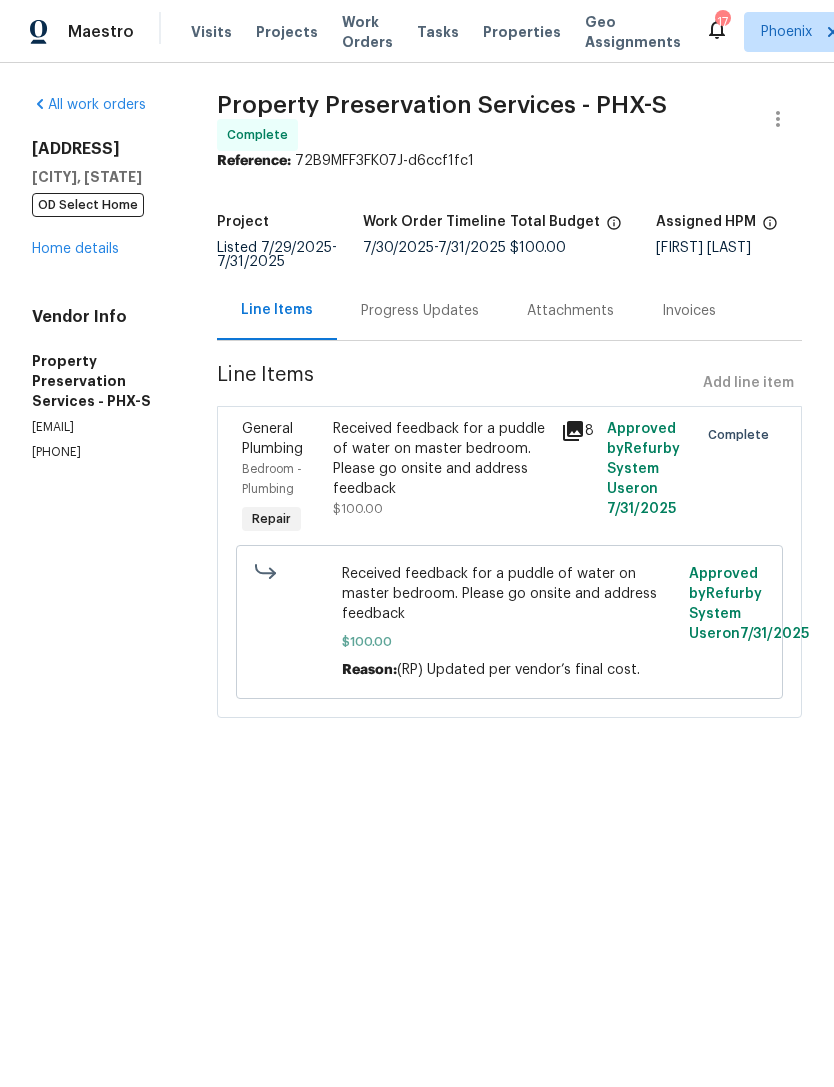 click on "Progress Updates" at bounding box center (420, 311) 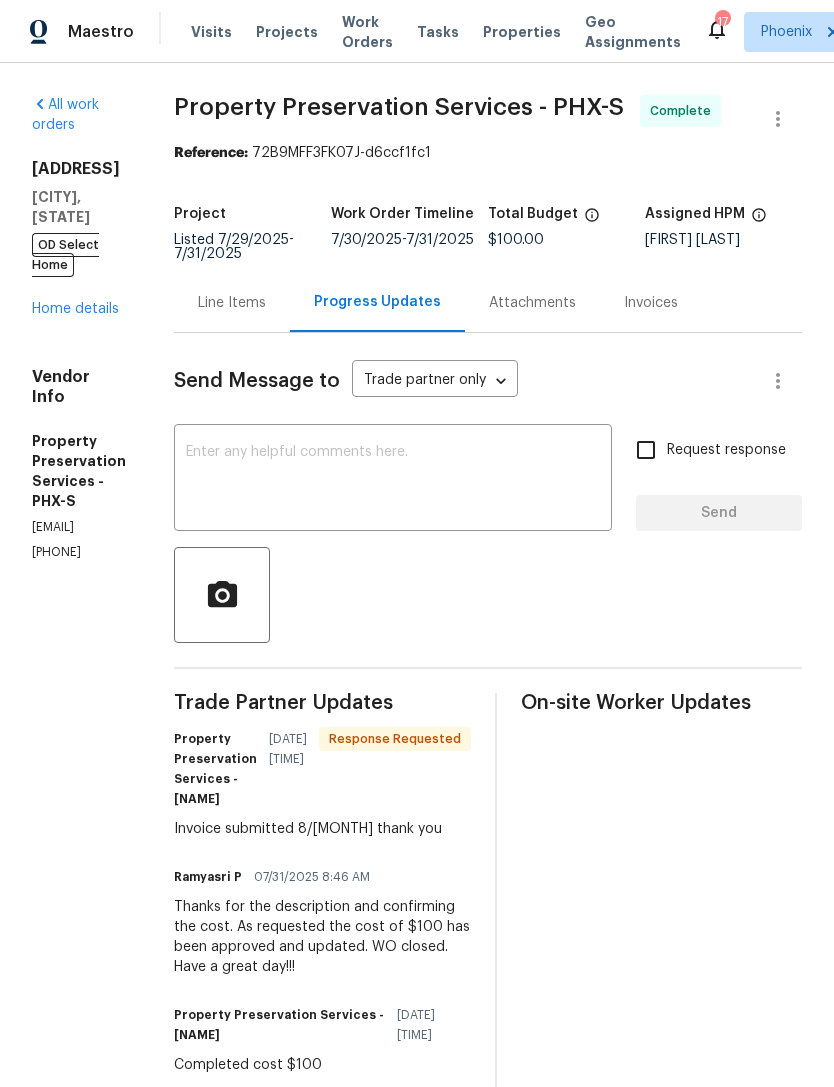 scroll, scrollTop: 0, scrollLeft: 0, axis: both 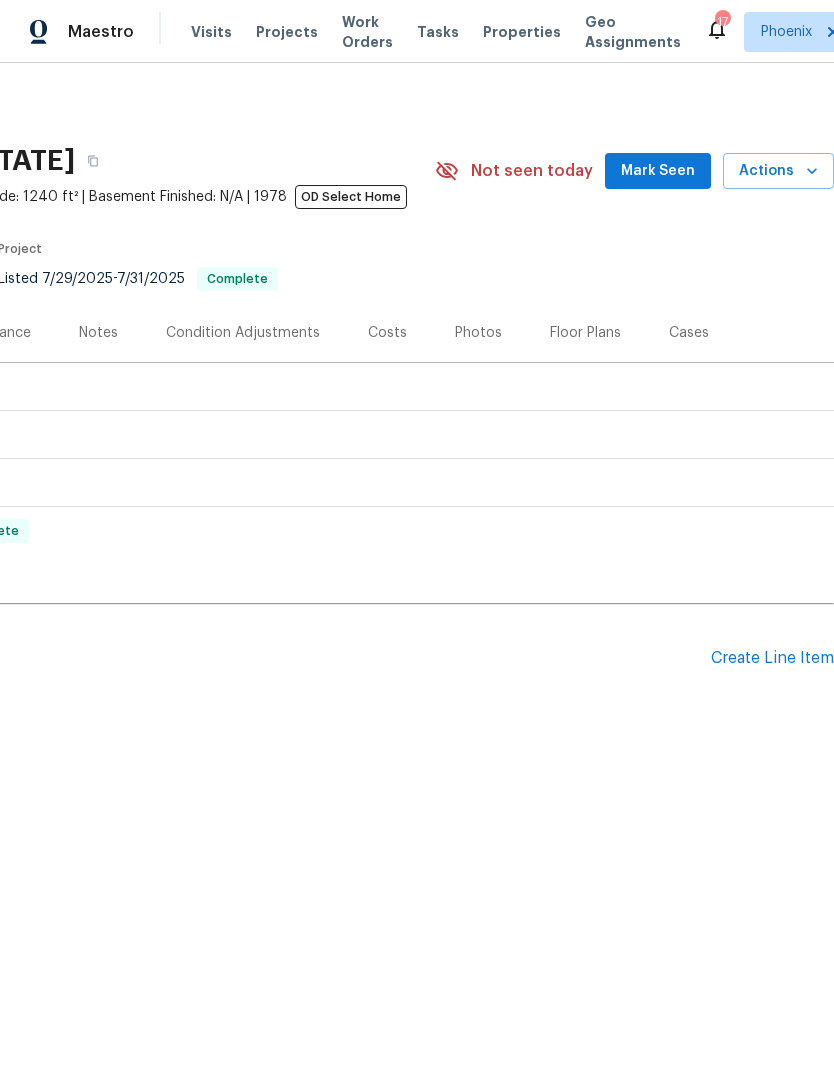 click on "Create Line Item" at bounding box center [772, 658] 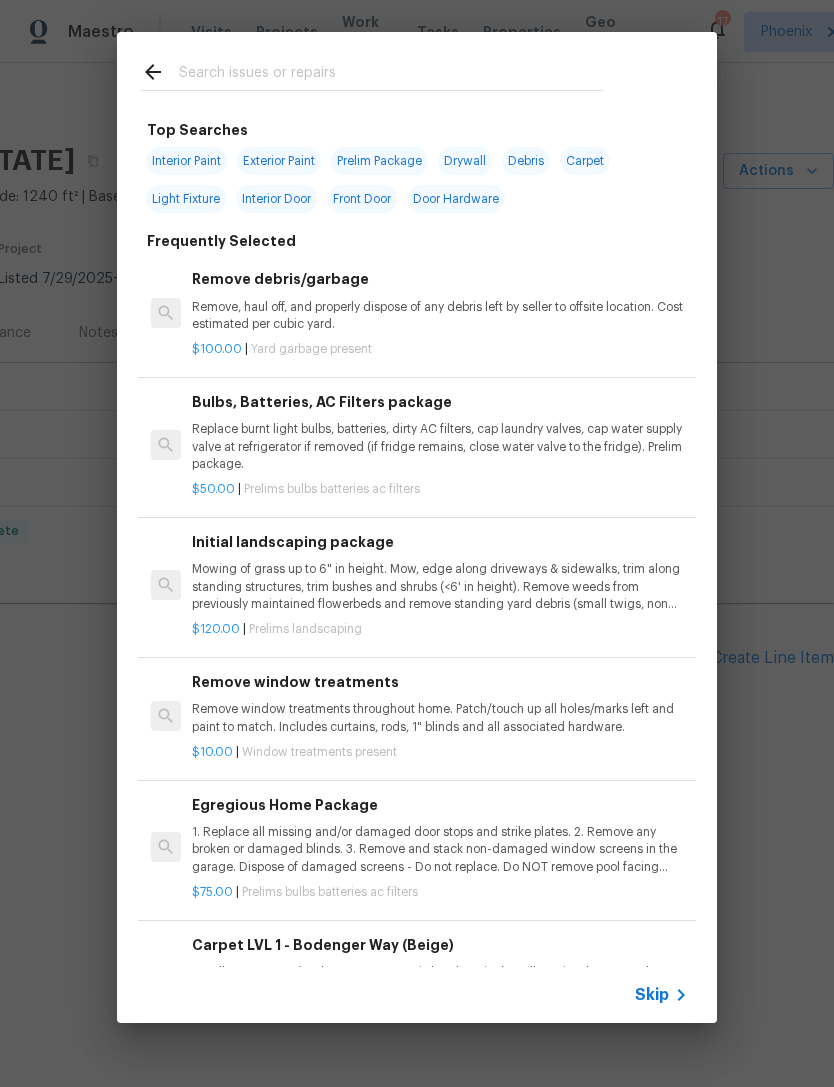 click at bounding box center [391, 75] 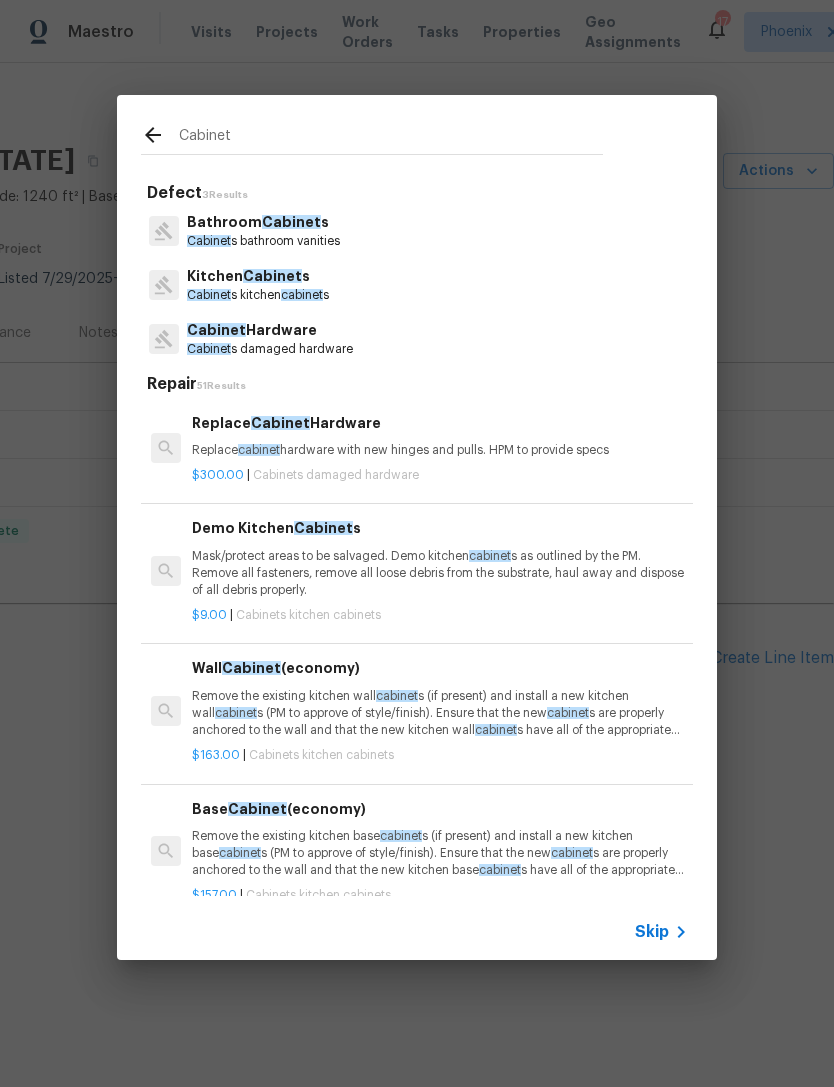type on "Cabinet" 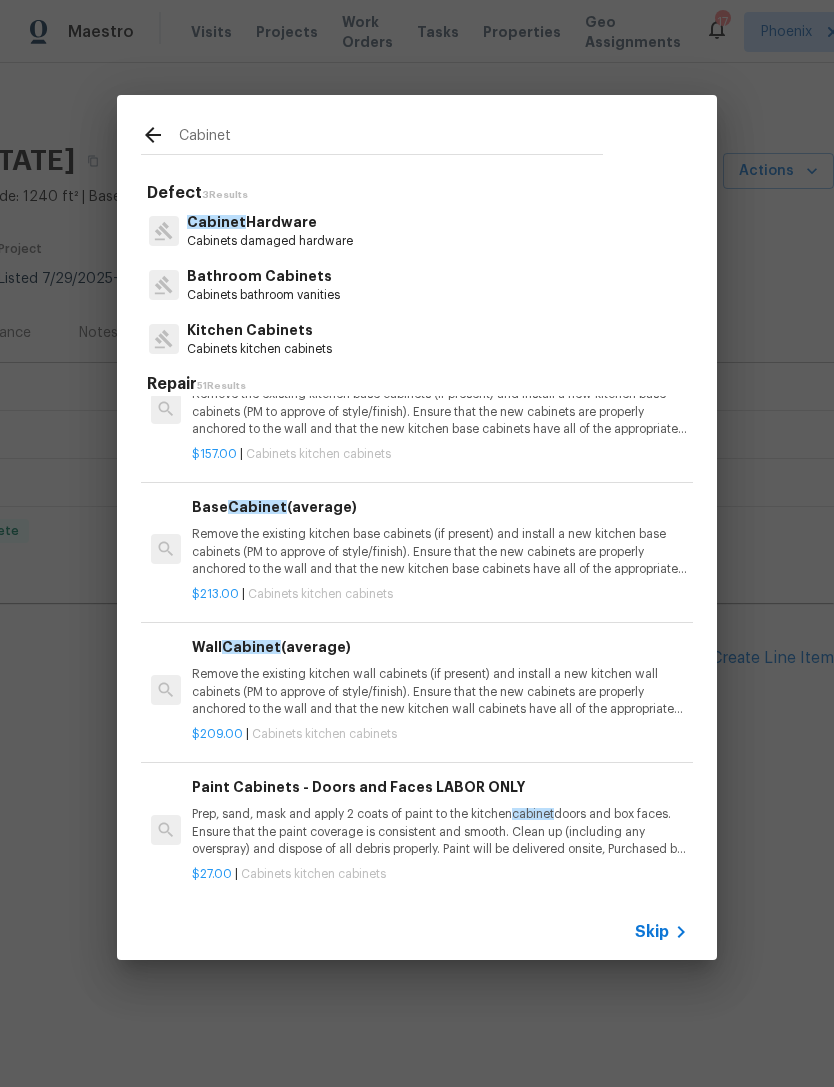 scroll, scrollTop: 1297, scrollLeft: -1, axis: both 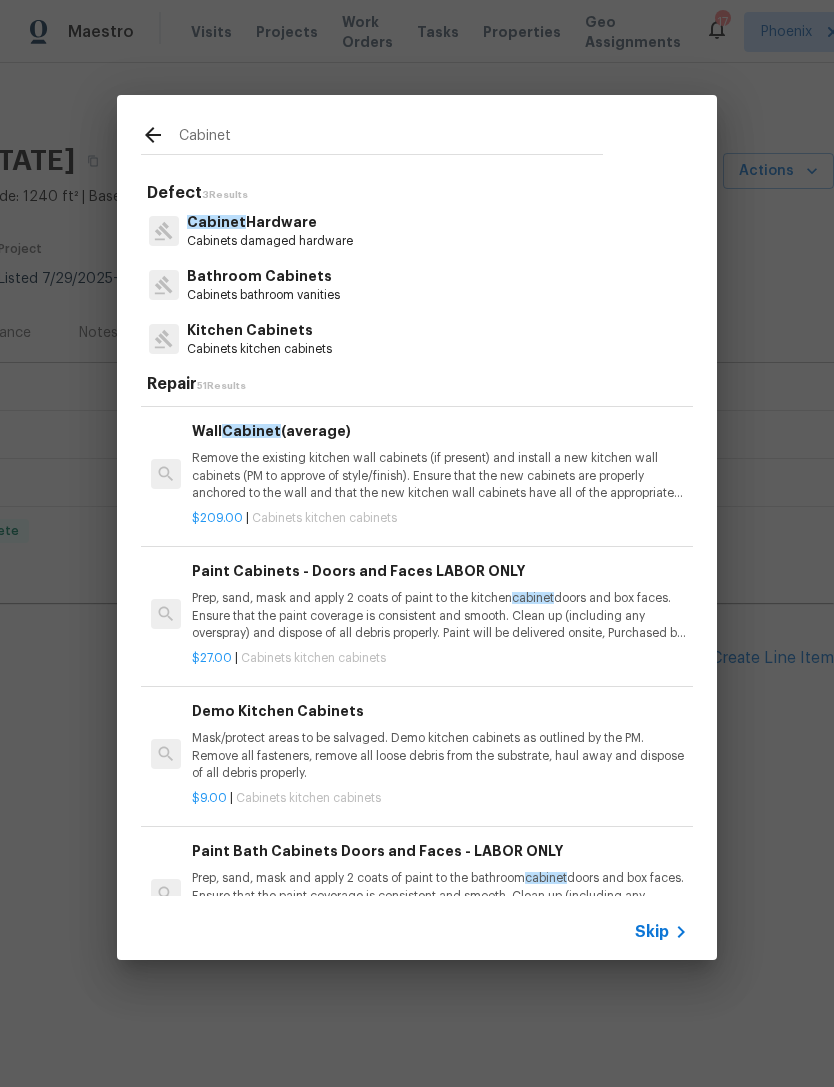 click on "Cabinet" at bounding box center [391, 138] 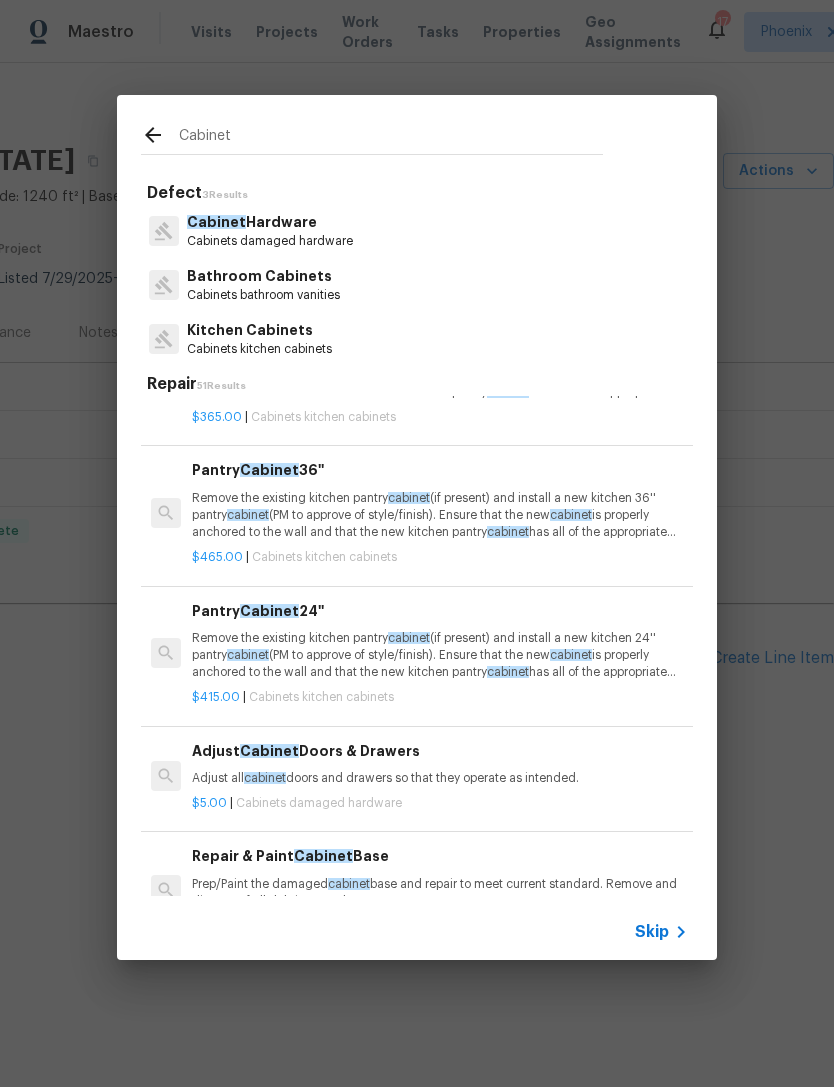 scroll, scrollTop: 279, scrollLeft: -1, axis: both 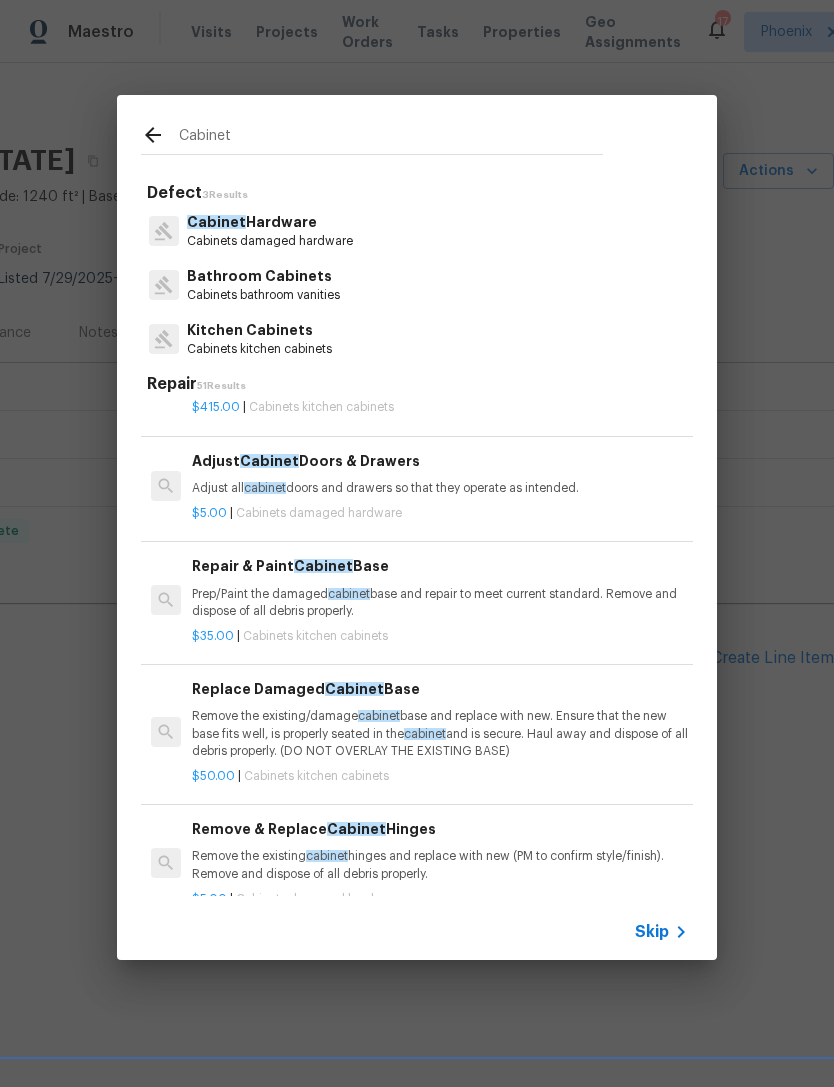 click on "Adjust  Cabinet  Doors & Drawers Adjust all  cabinet  doors and drawers so that they operate as intended." at bounding box center [440, 474] 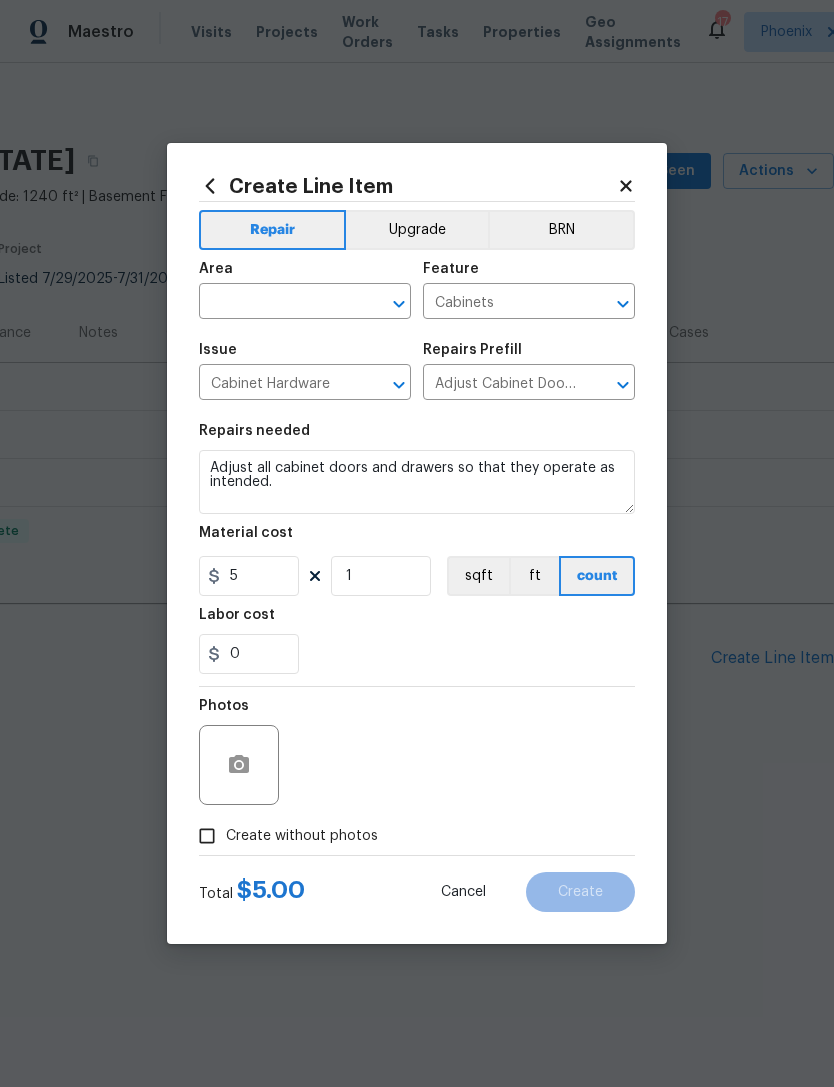 click at bounding box center [277, 303] 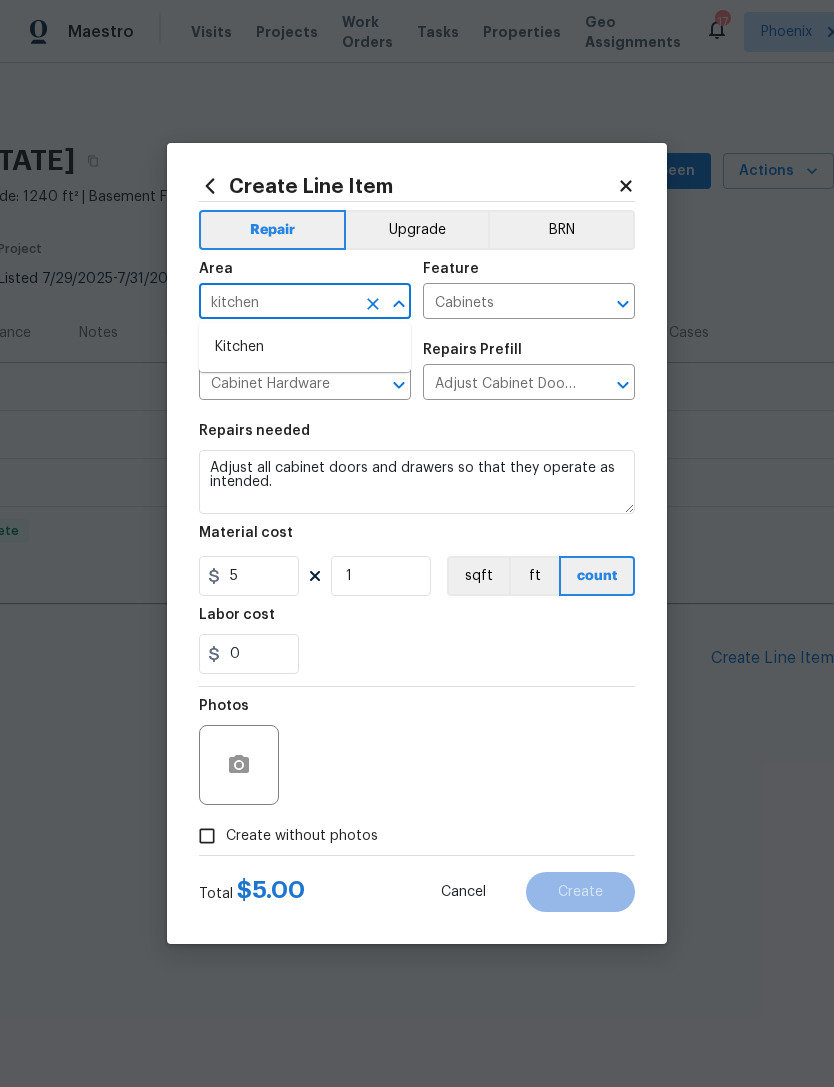 click on "Kitchen" at bounding box center [305, 347] 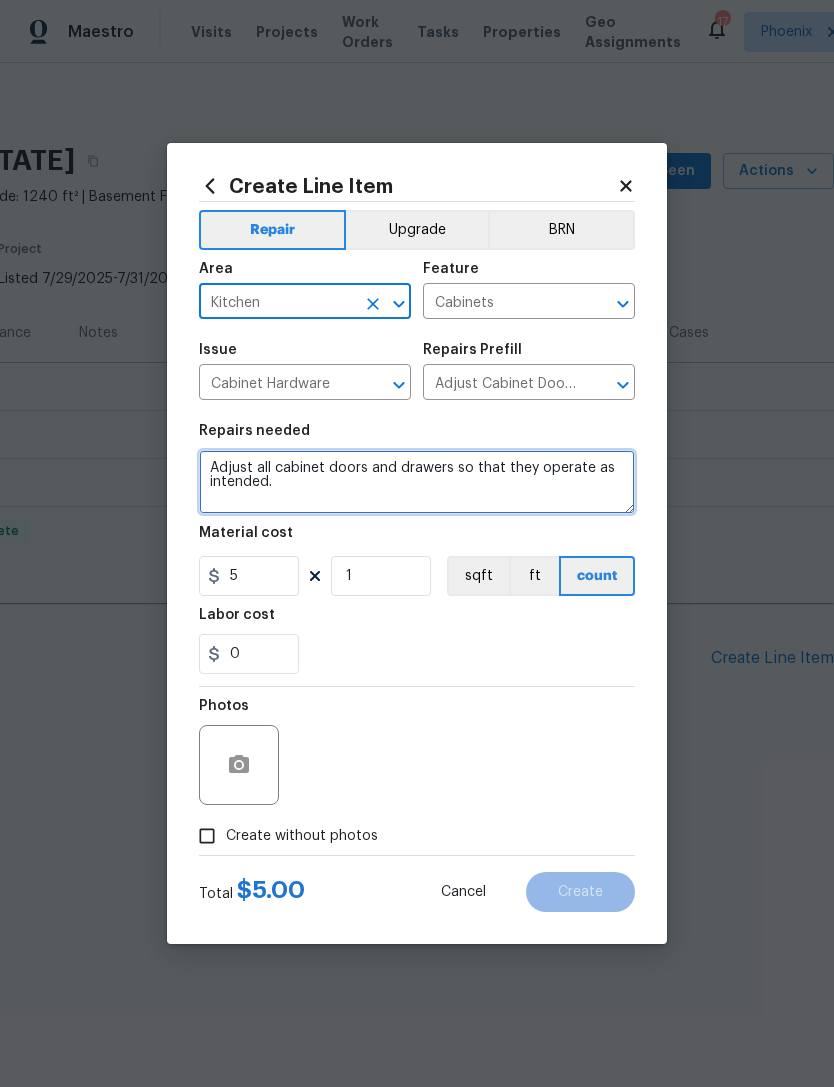 click on "Adjust all cabinet doors and drawers so that they operate as intended." at bounding box center [417, 482] 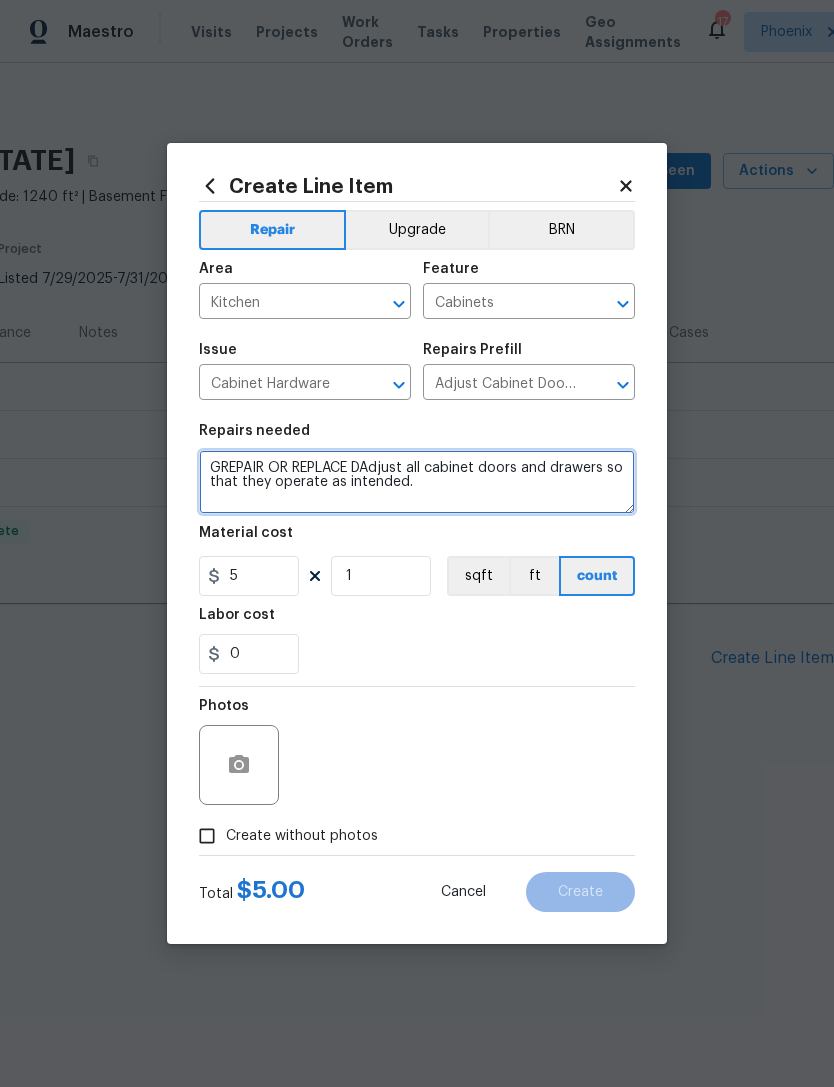 click on "GREPAIR OR REPLACE DAdjust all cabinet doors and drawers so that they operate as intended." at bounding box center [417, 482] 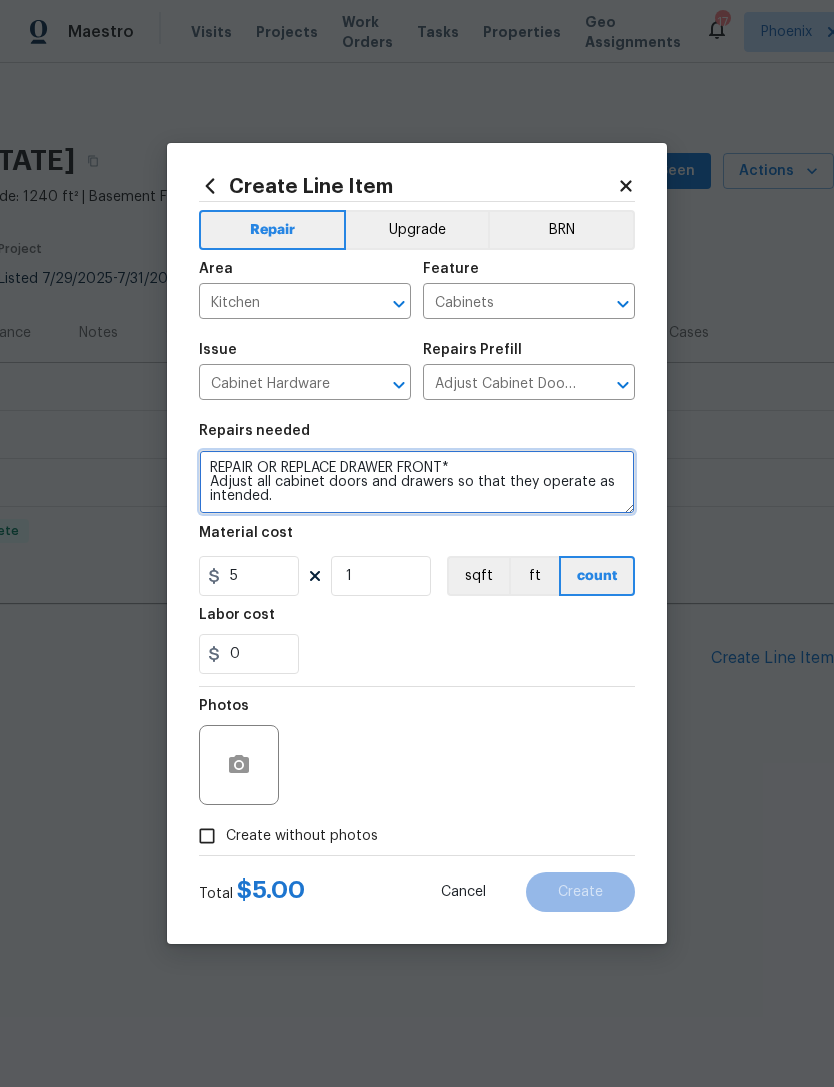 type on "REPAIR OR REPLACE DRAWER FRONT*
Adjust all cabinet doors and drawers so that they operate as intended." 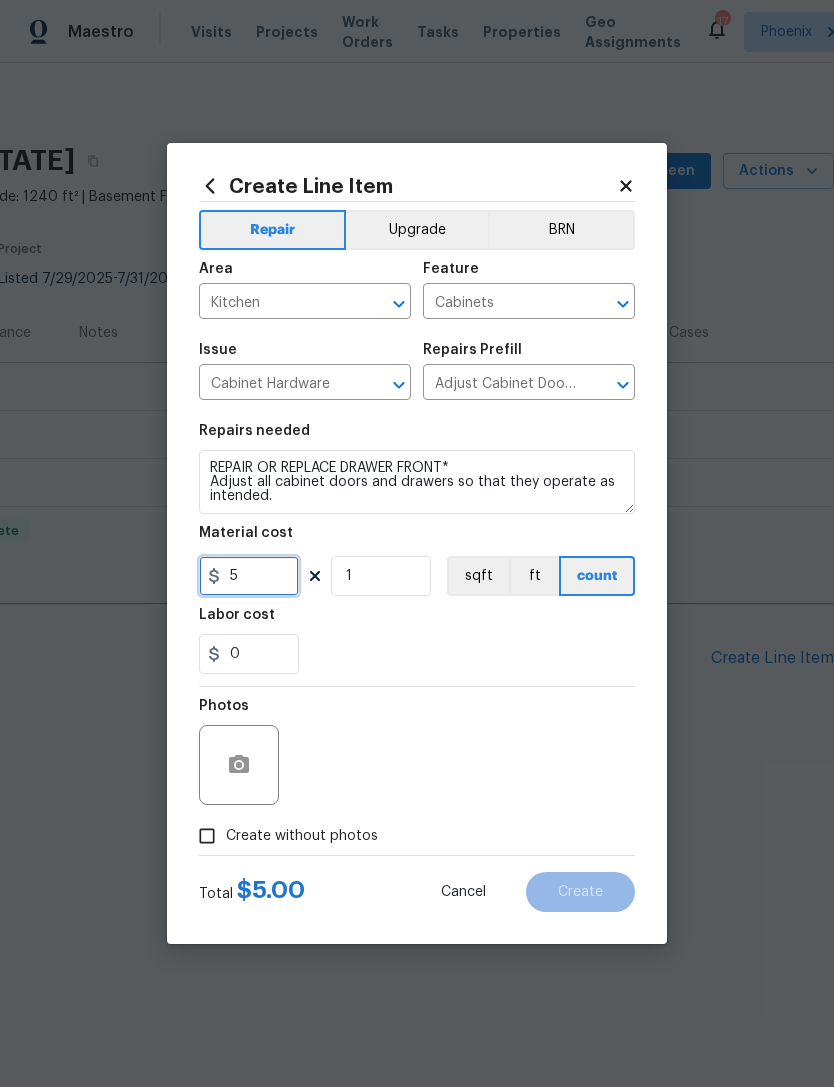 click on "5" at bounding box center [249, 576] 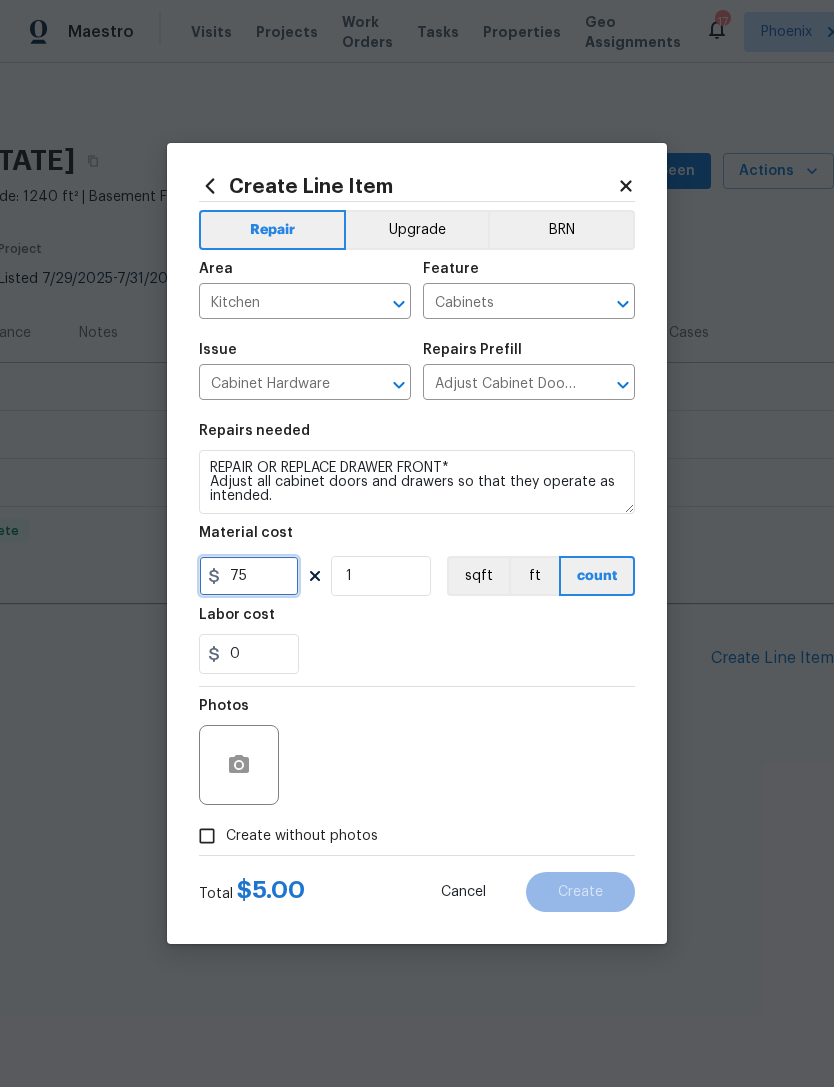 type on "75" 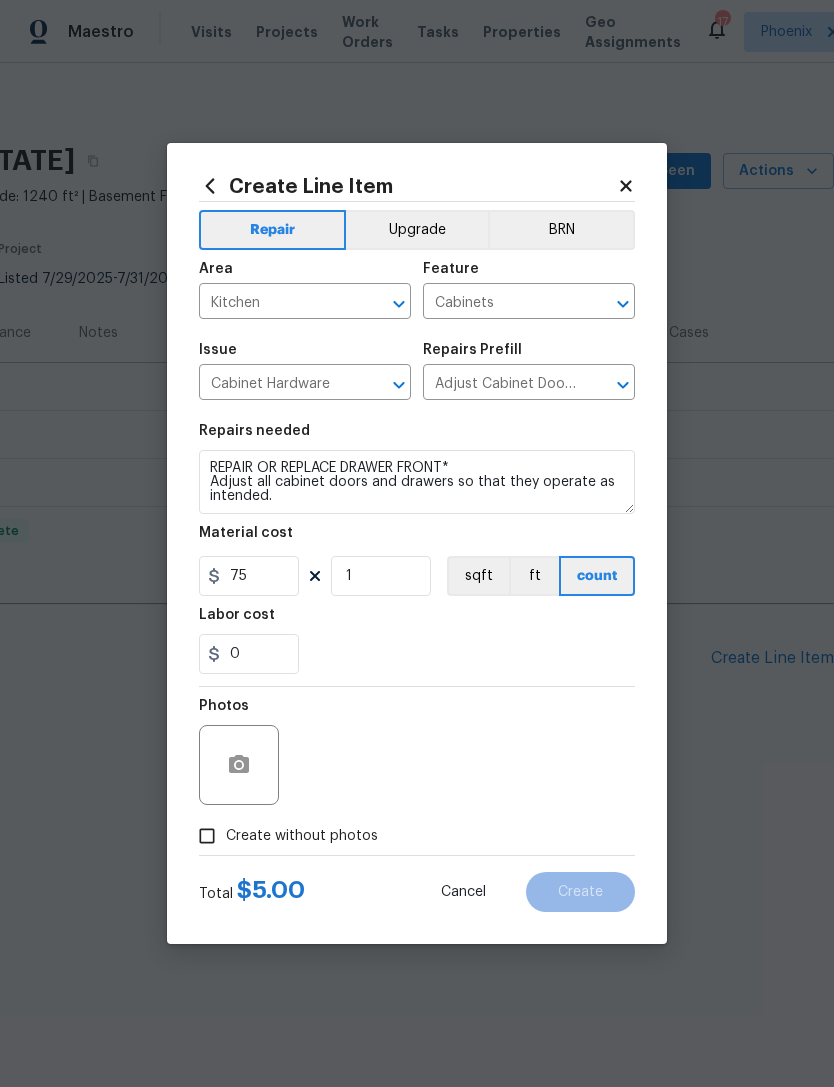 click on "Repairs needed REPAIR OR REPLACE DRAWER FRONT*
Adjust all cabinet doors and drawers so that they operate as intended. Material cost 75 1 sqft ft count Labor cost 0" at bounding box center [417, 549] 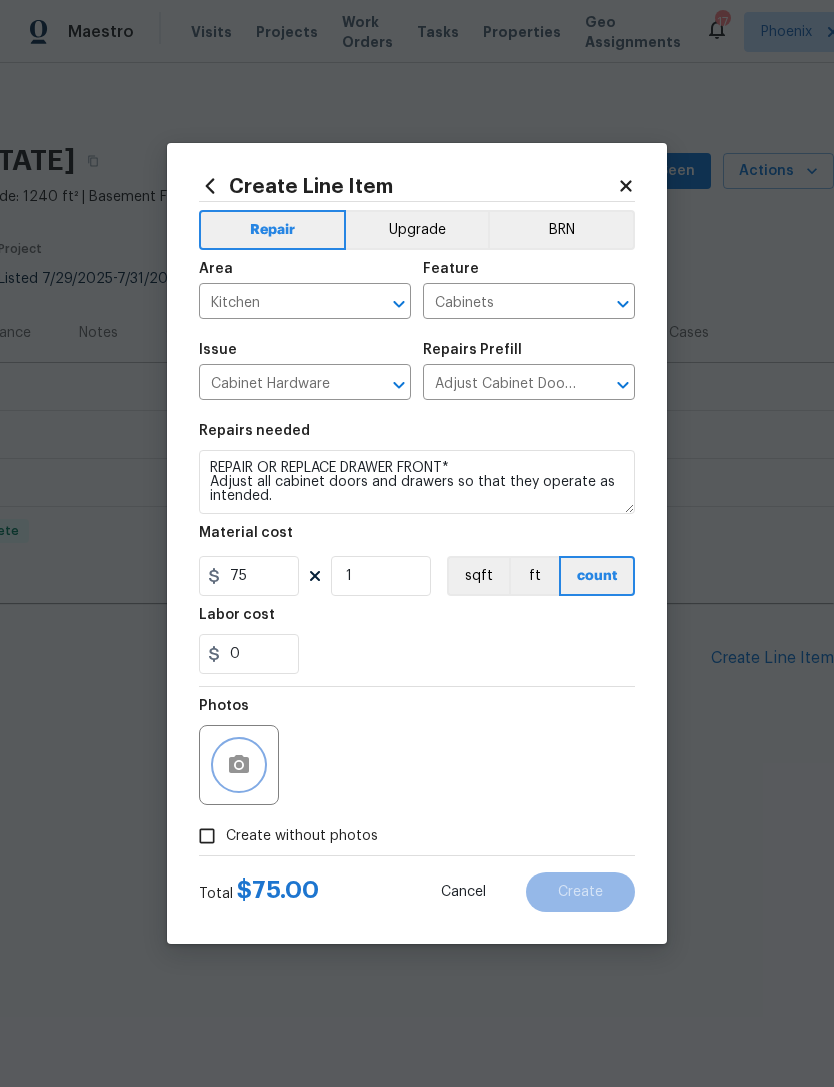 click 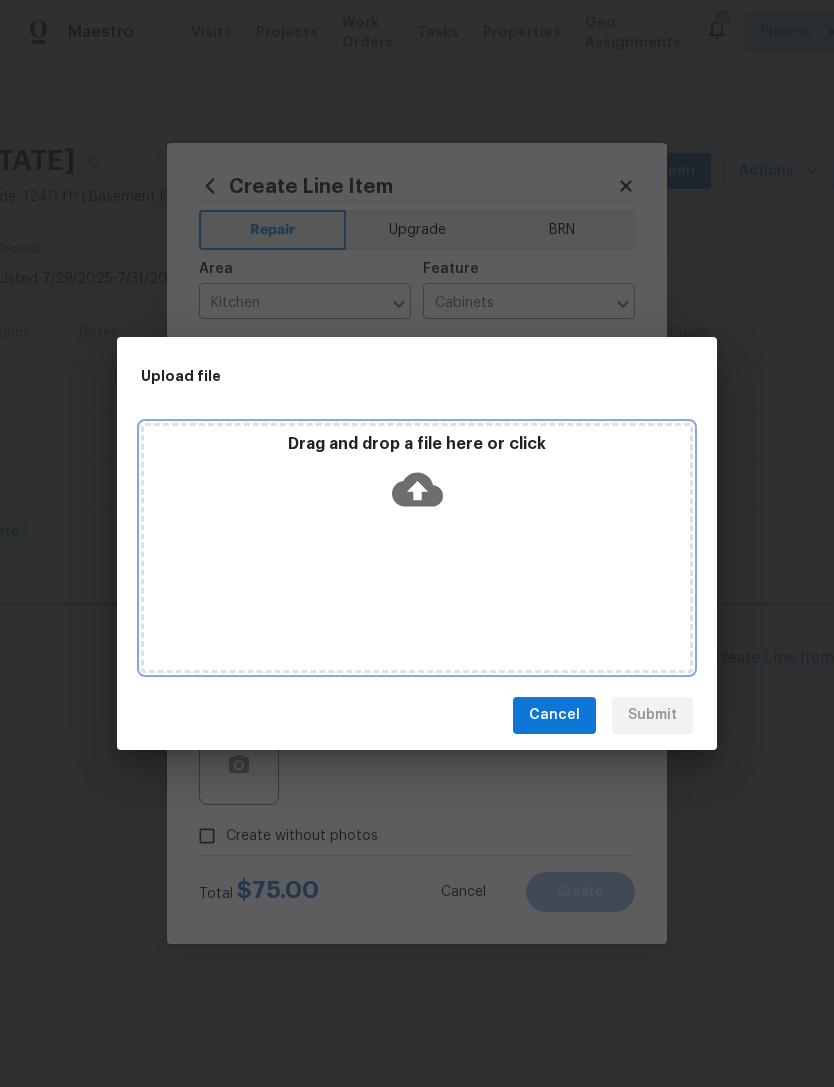click 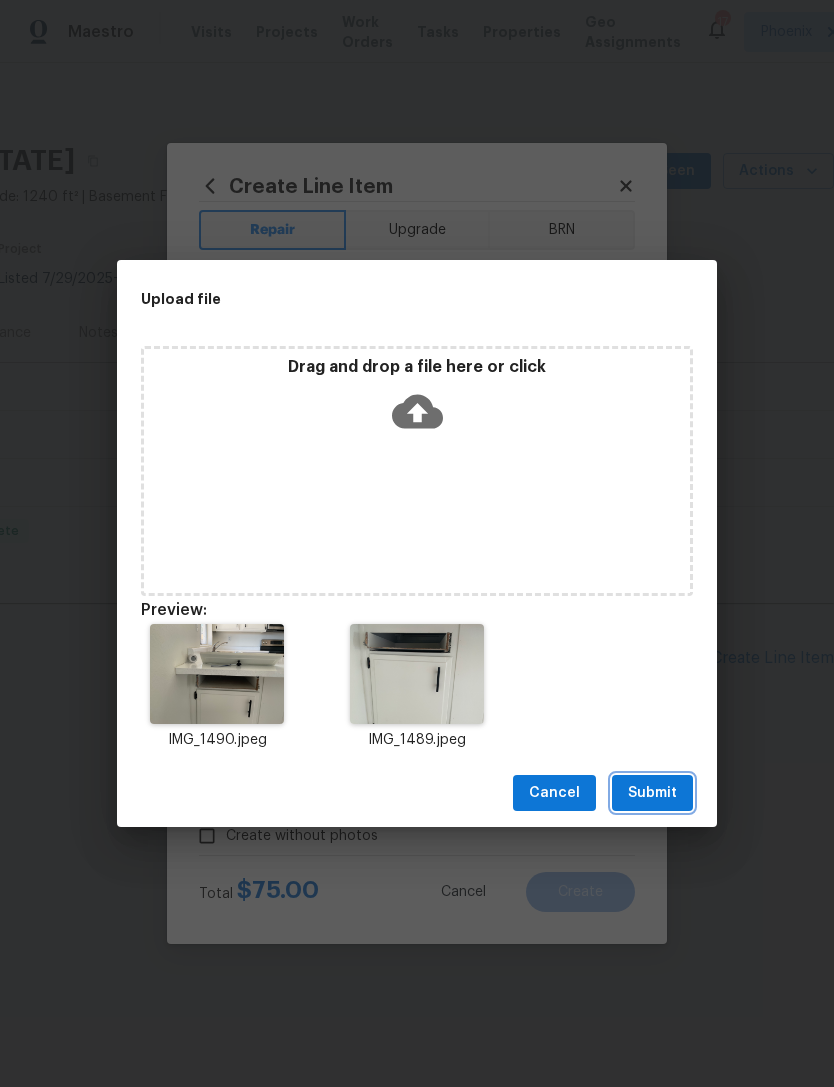 click on "Submit" at bounding box center (652, 793) 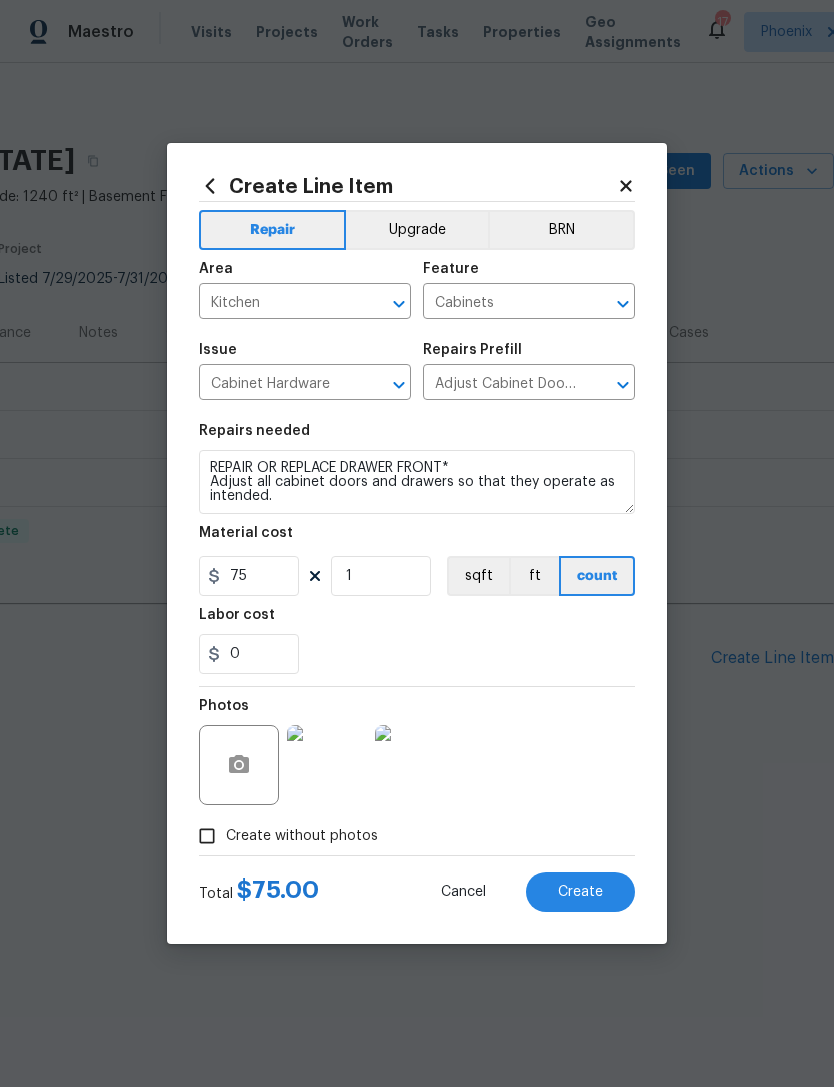 click on "Create" at bounding box center [580, 892] 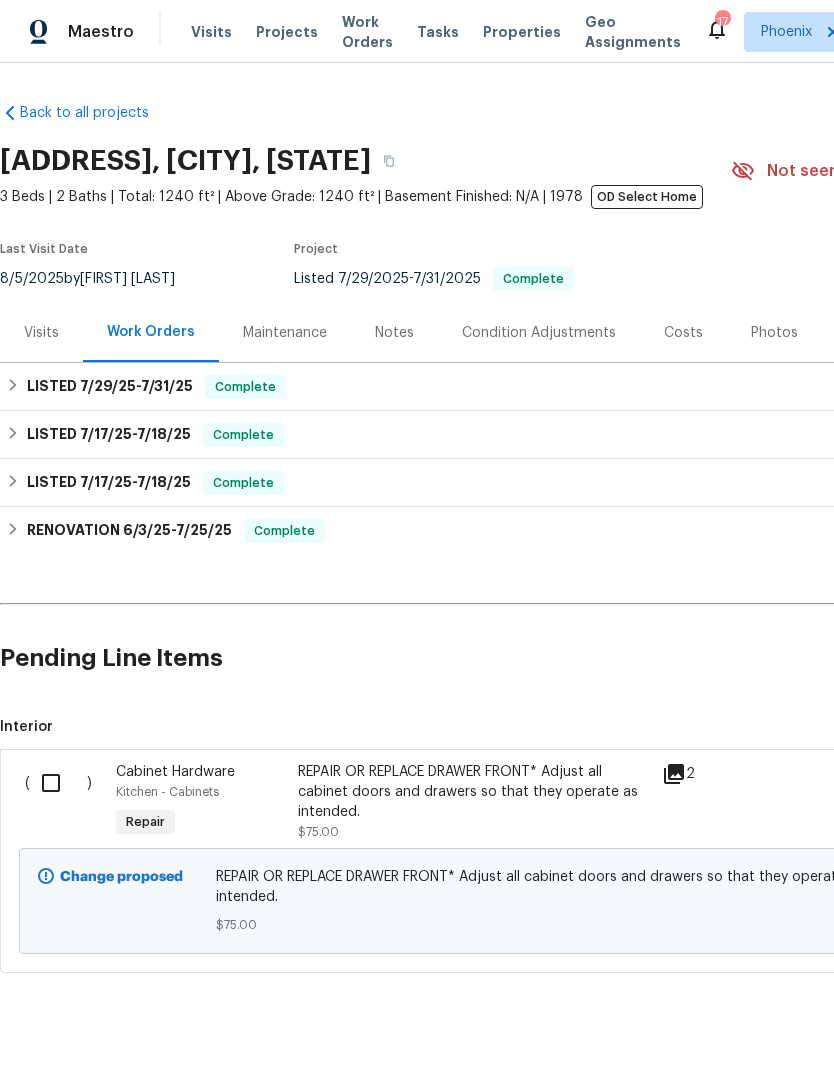 scroll, scrollTop: 0, scrollLeft: 0, axis: both 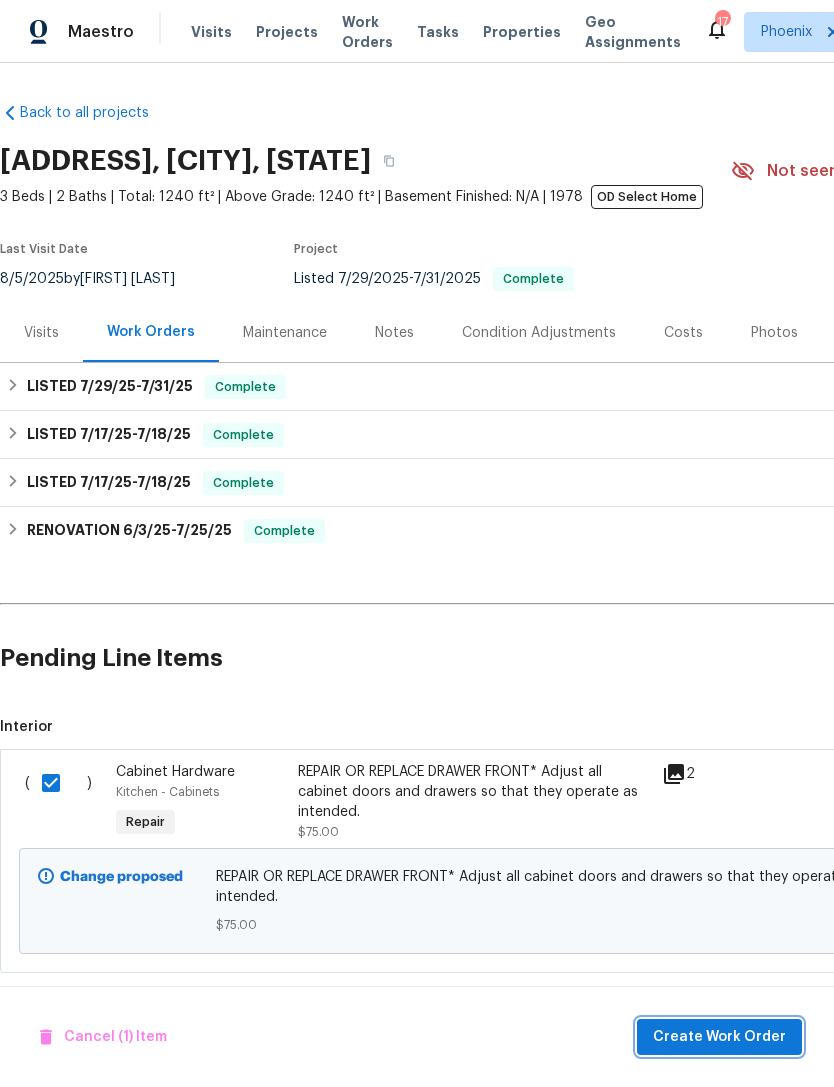 click on "Create Work Order" at bounding box center (719, 1037) 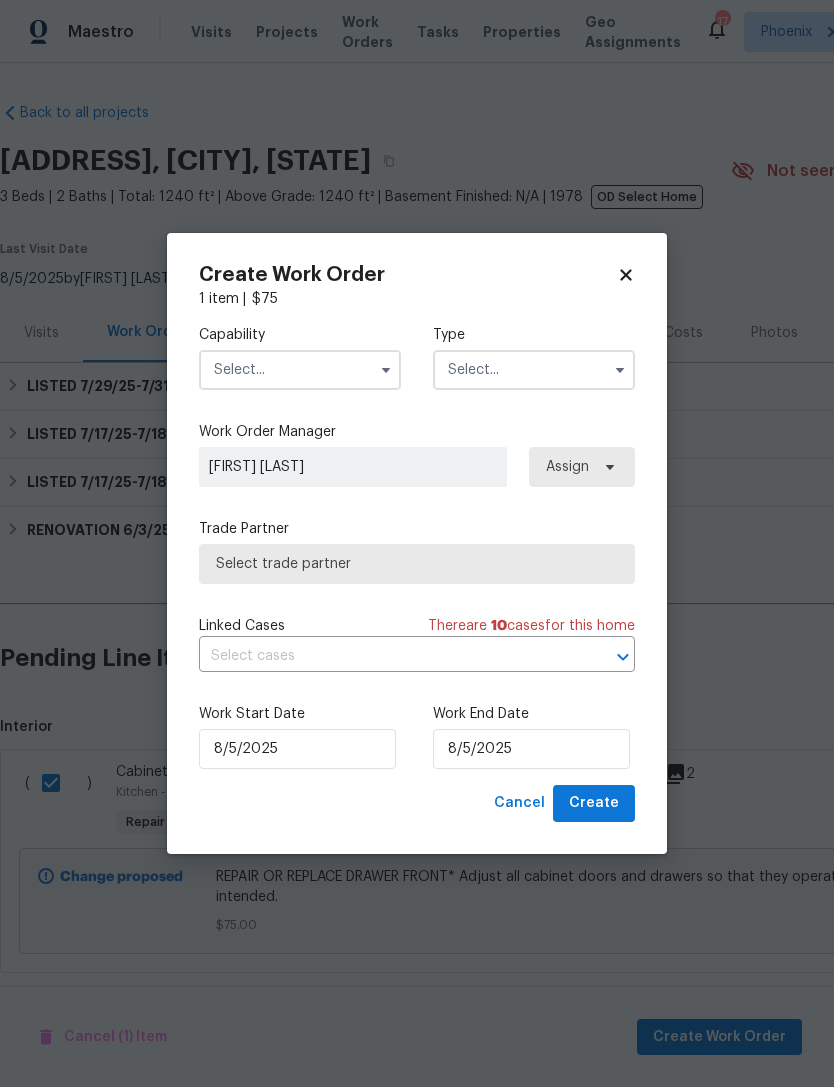 click at bounding box center [300, 370] 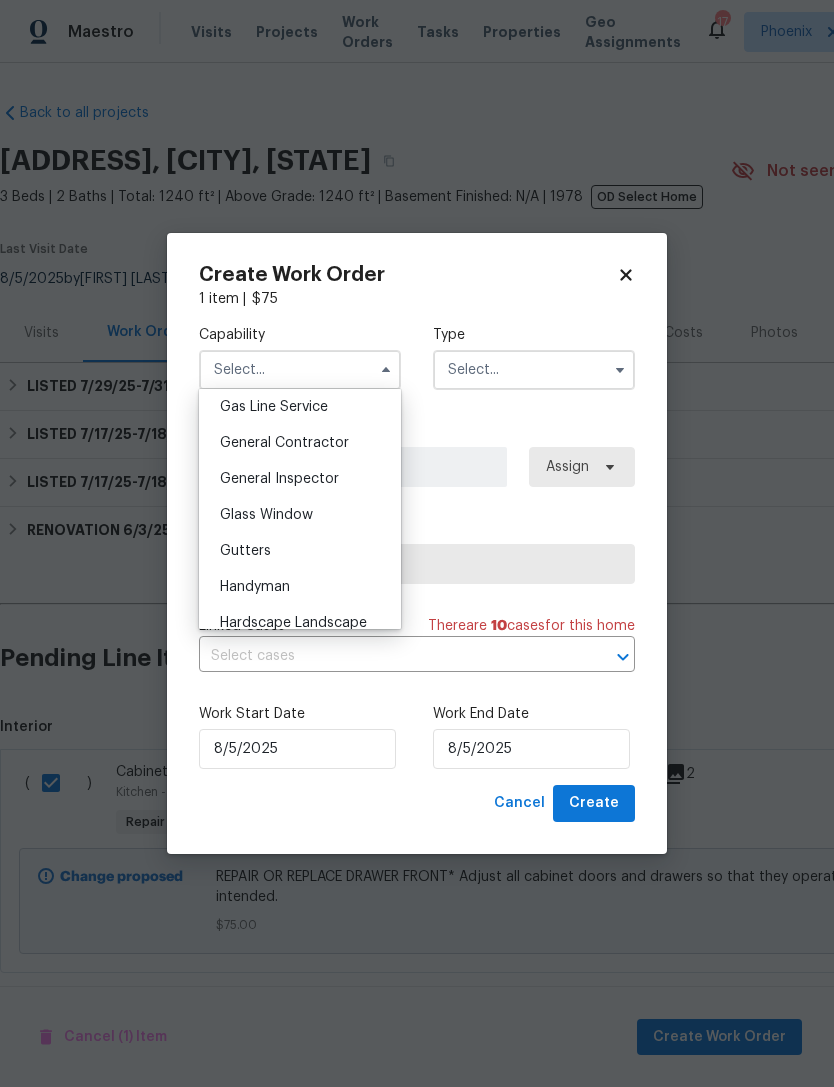 scroll, scrollTop: 930, scrollLeft: 0, axis: vertical 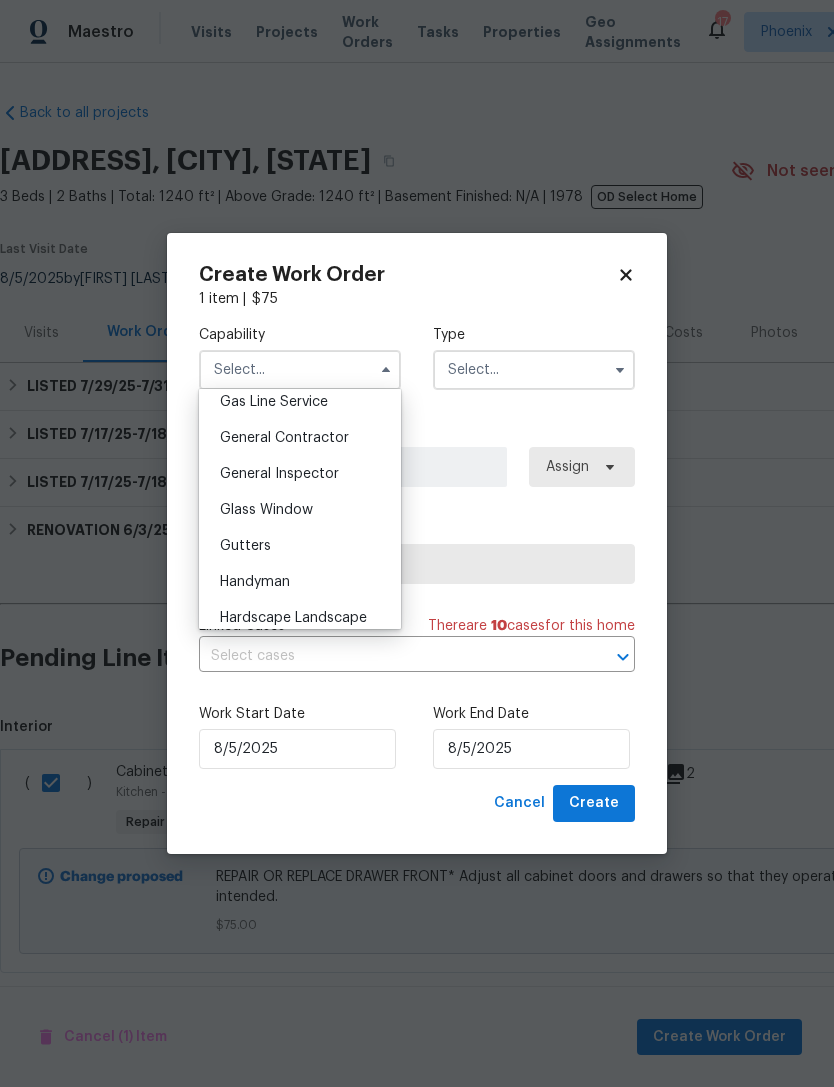 click on "General Contractor" at bounding box center (284, 438) 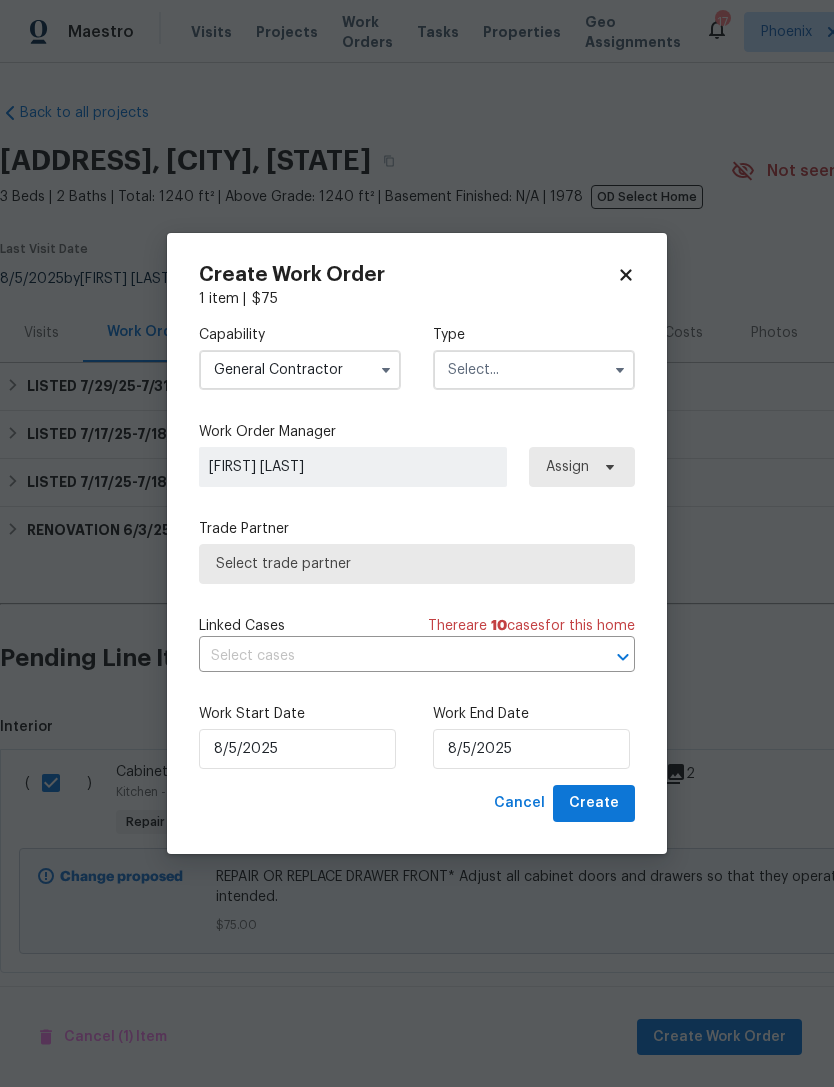 click at bounding box center (534, 370) 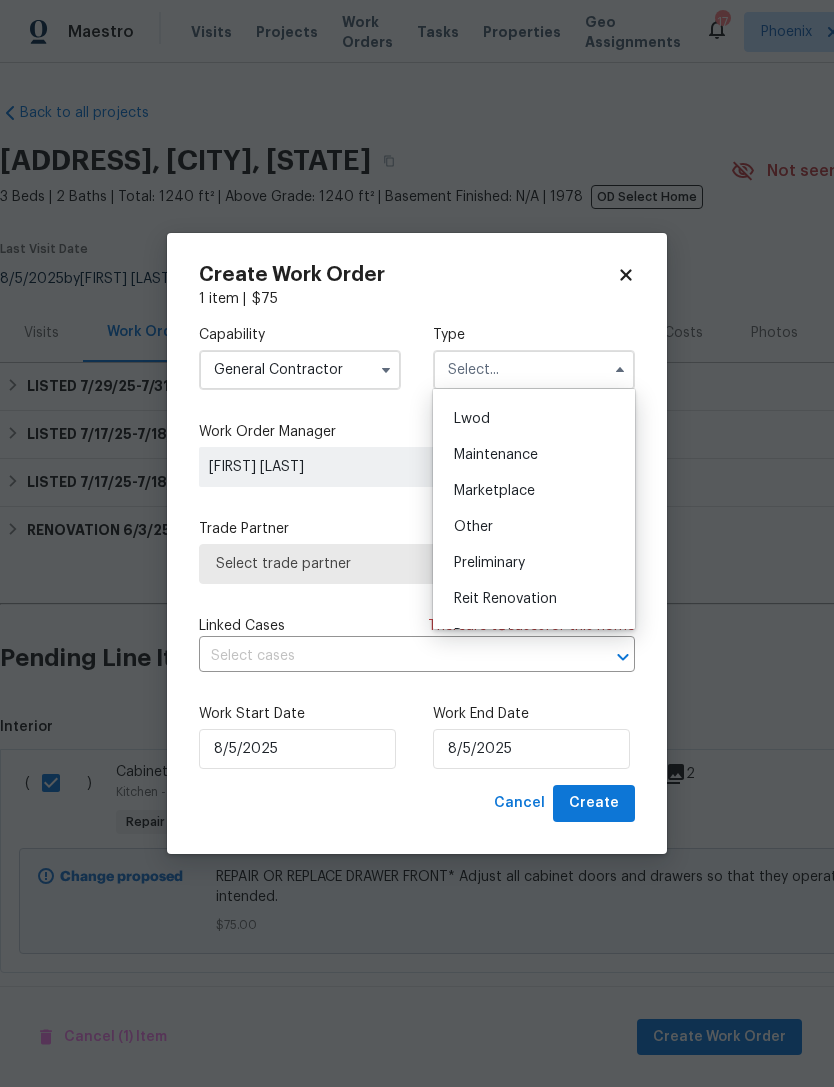 scroll, scrollTop: 204, scrollLeft: 0, axis: vertical 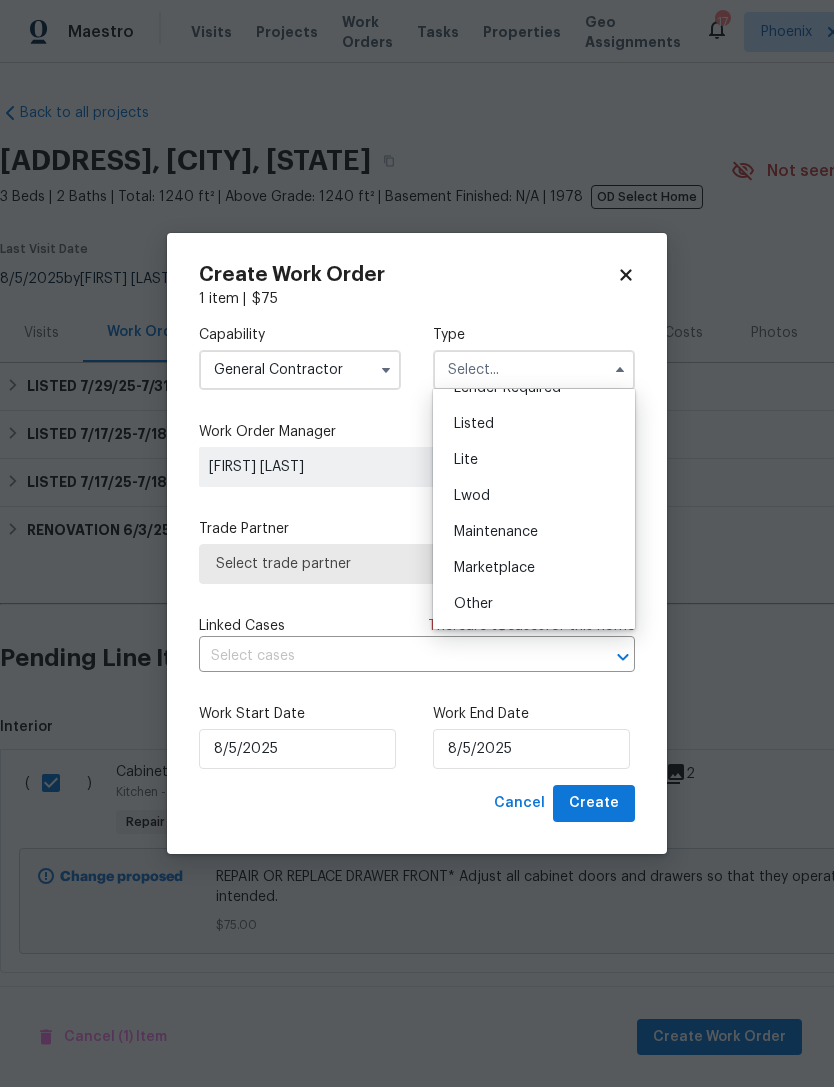 click on "Listed" at bounding box center [474, 424] 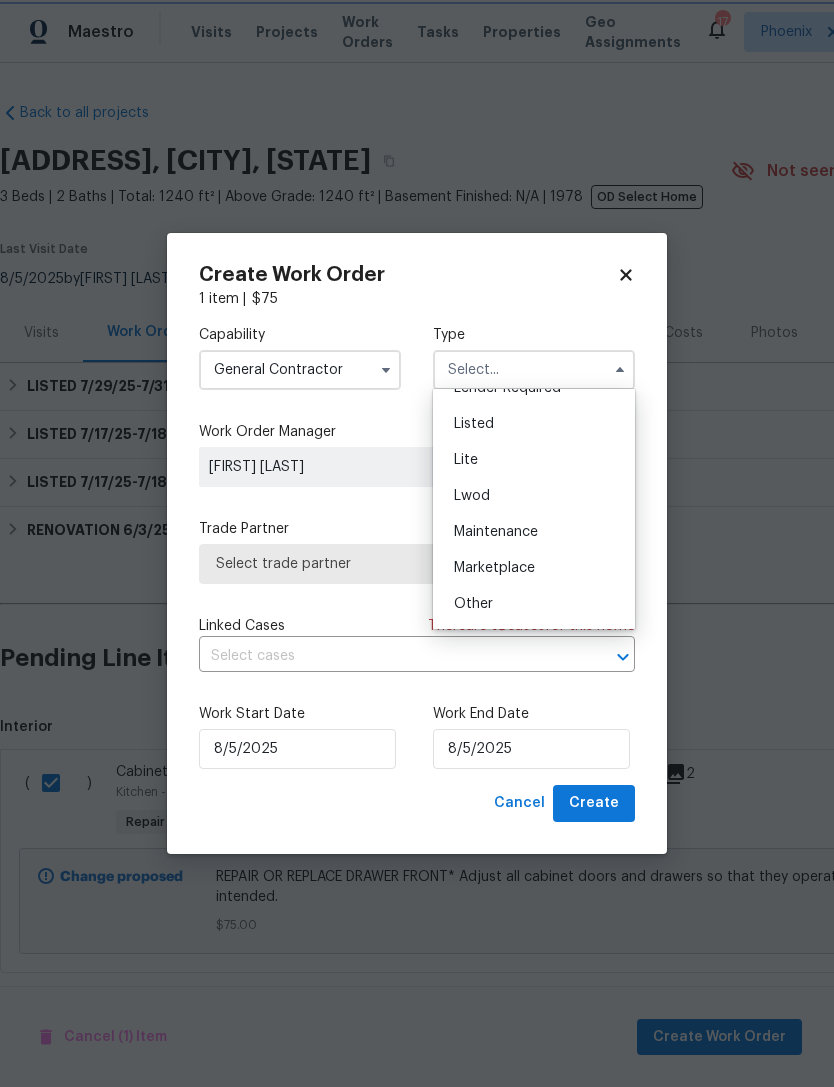 type on "Listed" 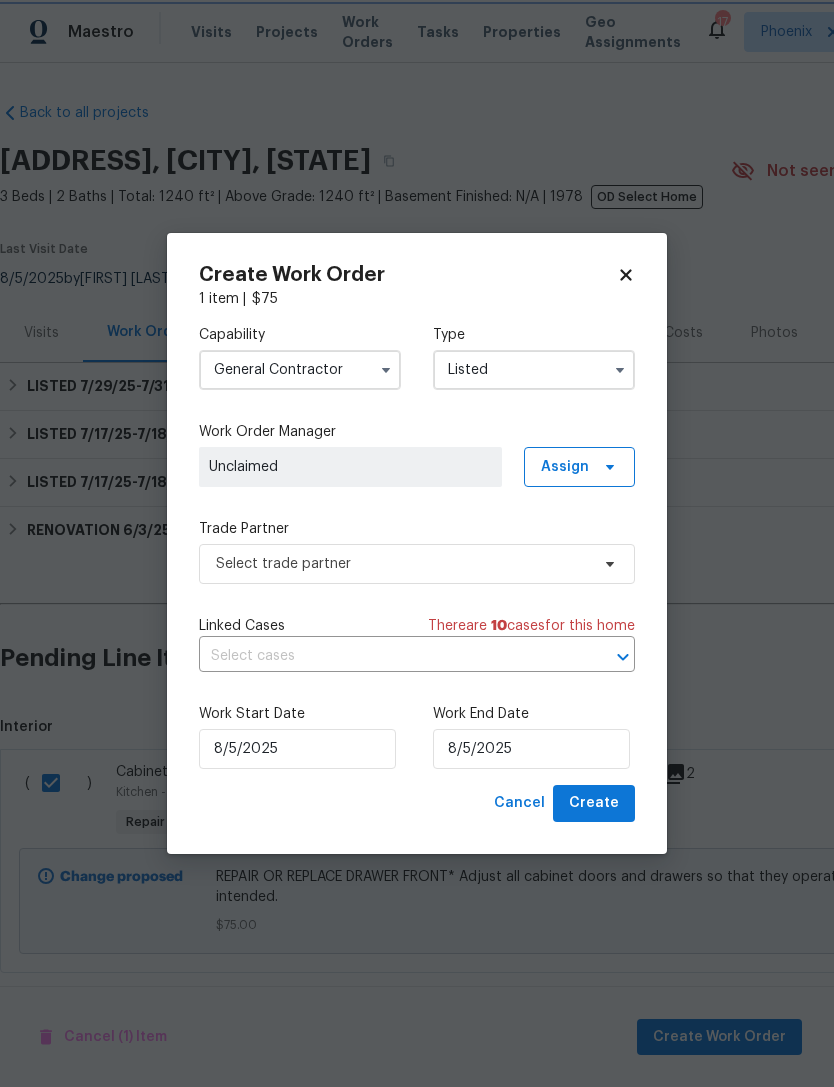 scroll, scrollTop: 0, scrollLeft: 0, axis: both 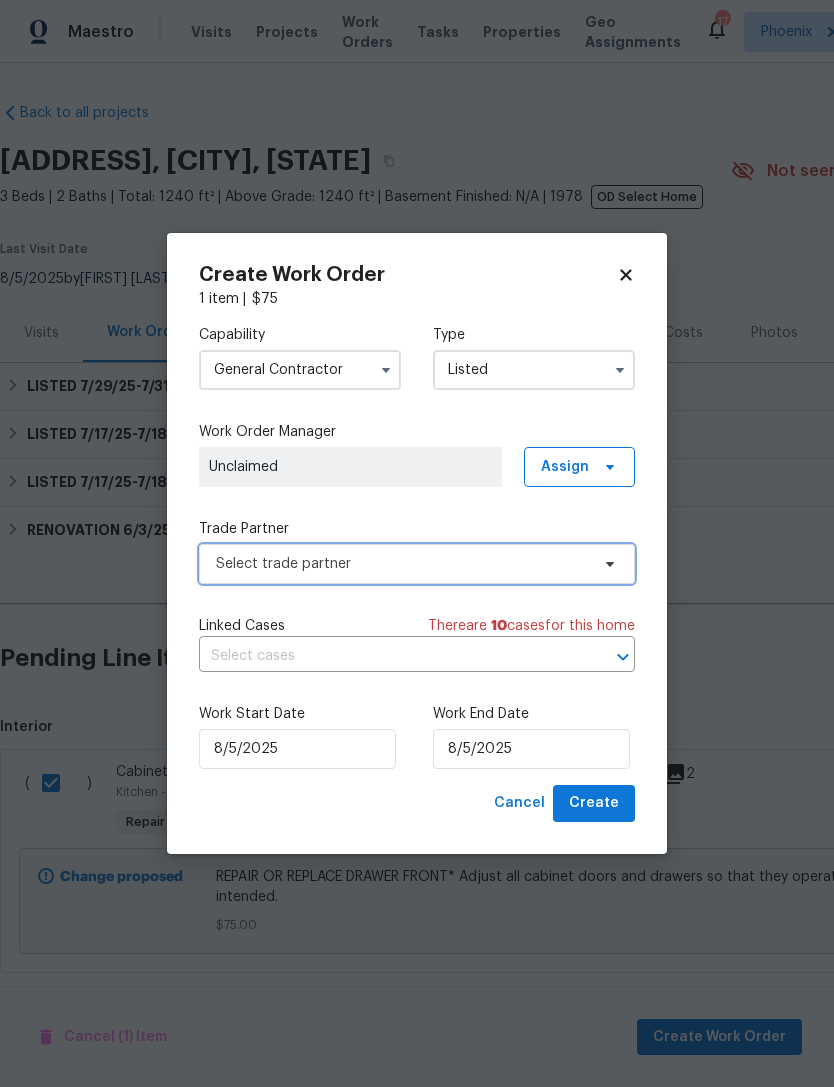 click on "Select trade partner" at bounding box center (402, 564) 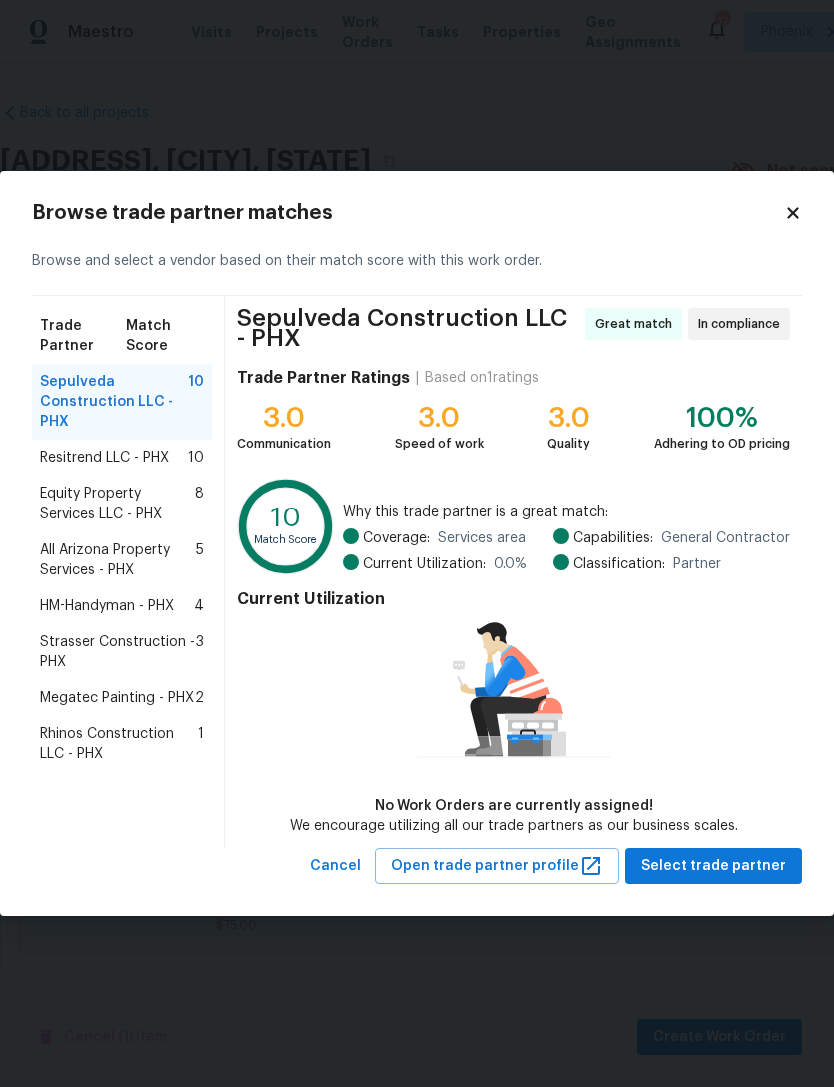 click on "Equity Property Services LLC - PHX" at bounding box center (117, 504) 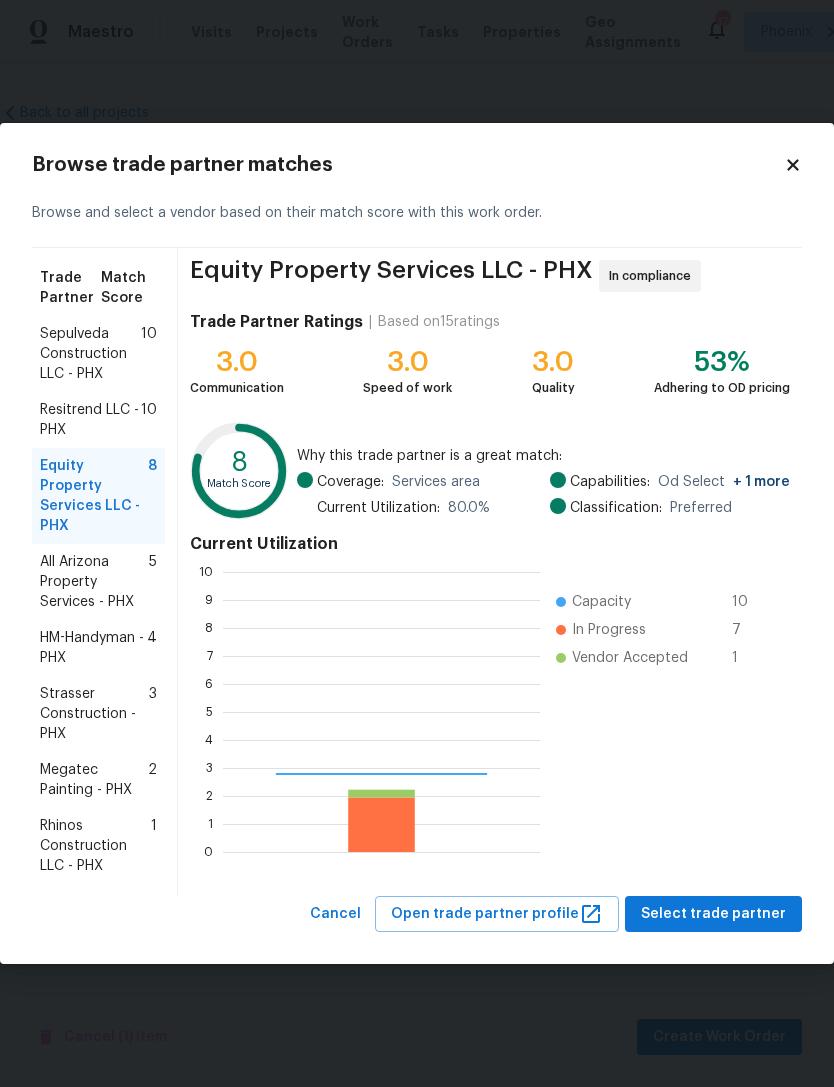 scroll, scrollTop: 2, scrollLeft: 2, axis: both 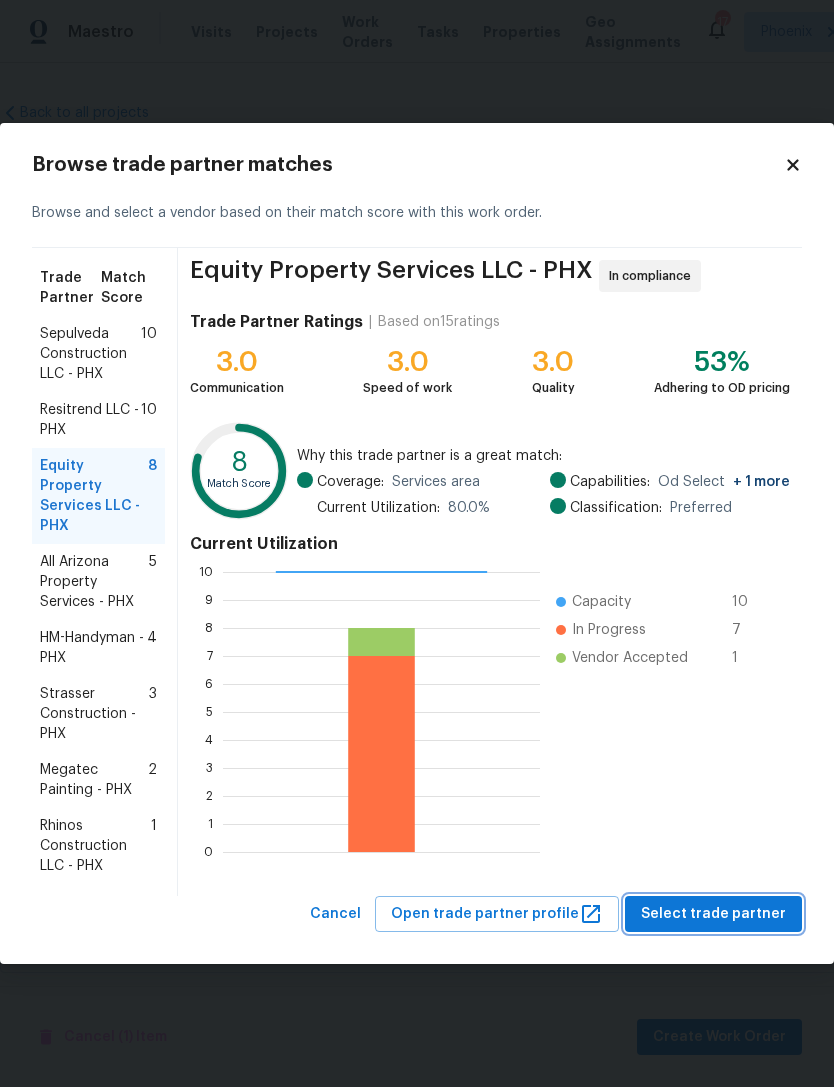 click on "Select trade partner" at bounding box center [713, 914] 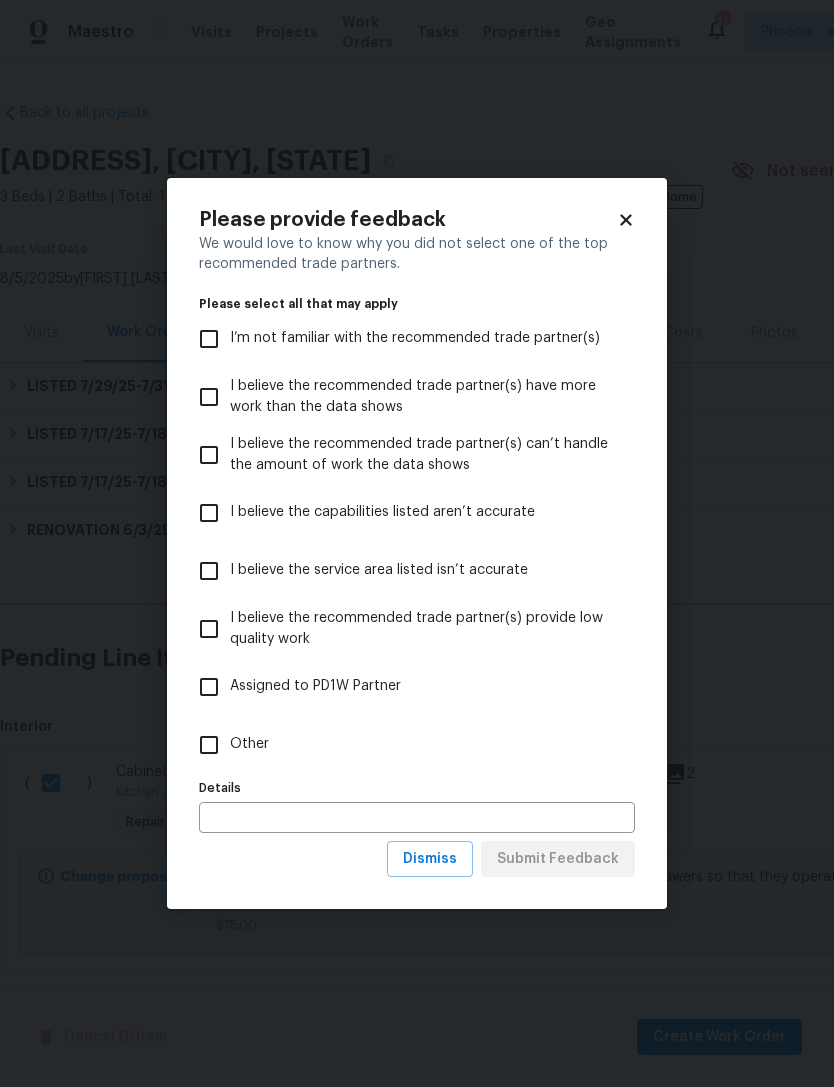 click on "Assigned to PD1W Partner" at bounding box center [209, 687] 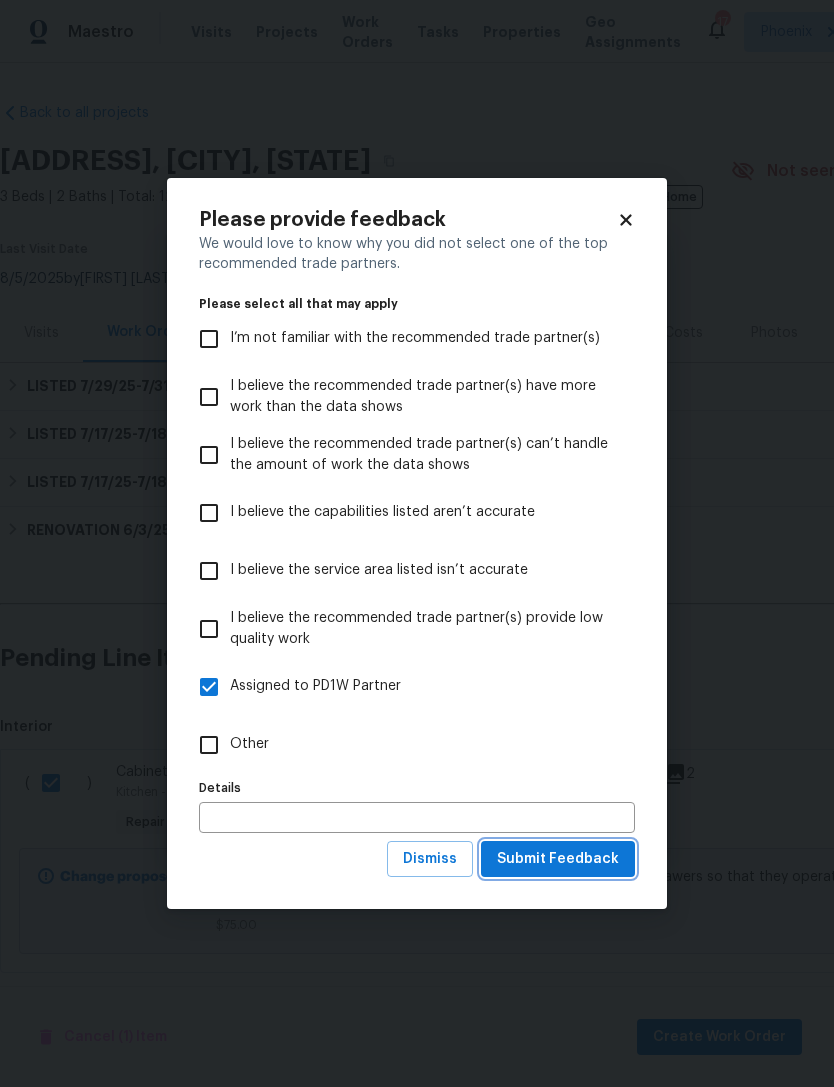 click on "Submit Feedback" at bounding box center (558, 859) 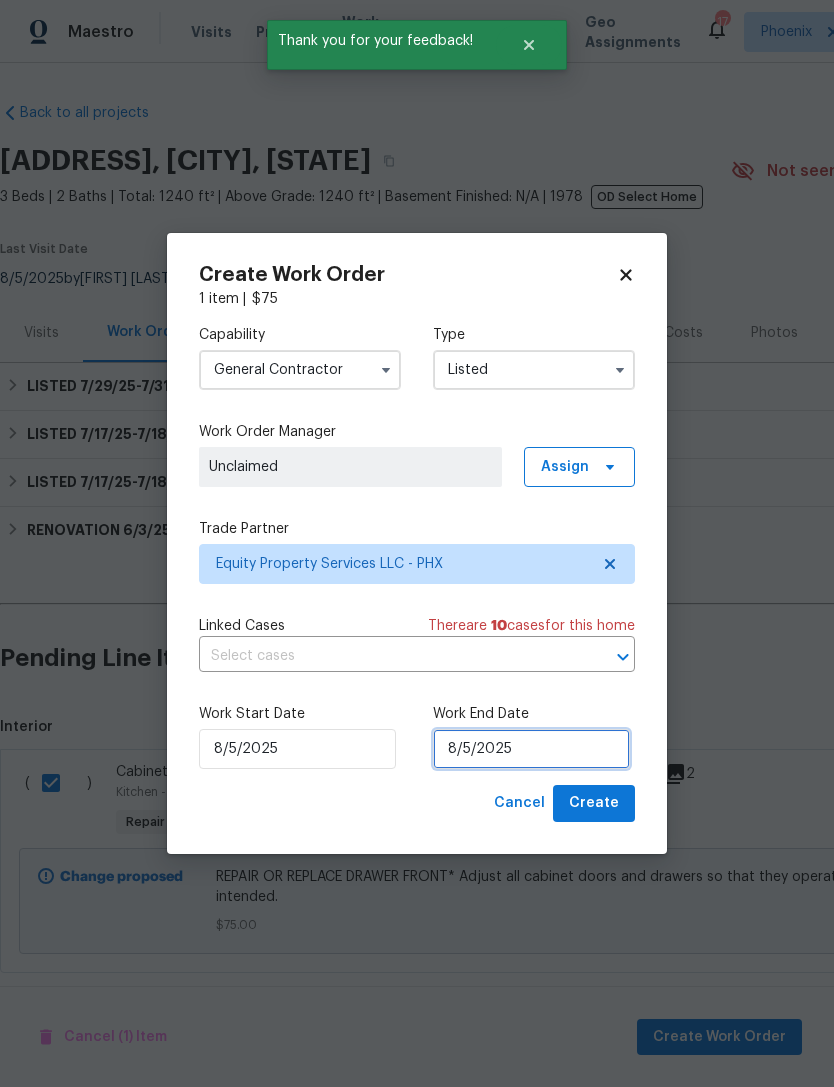 click on "8/5/2025" at bounding box center (531, 749) 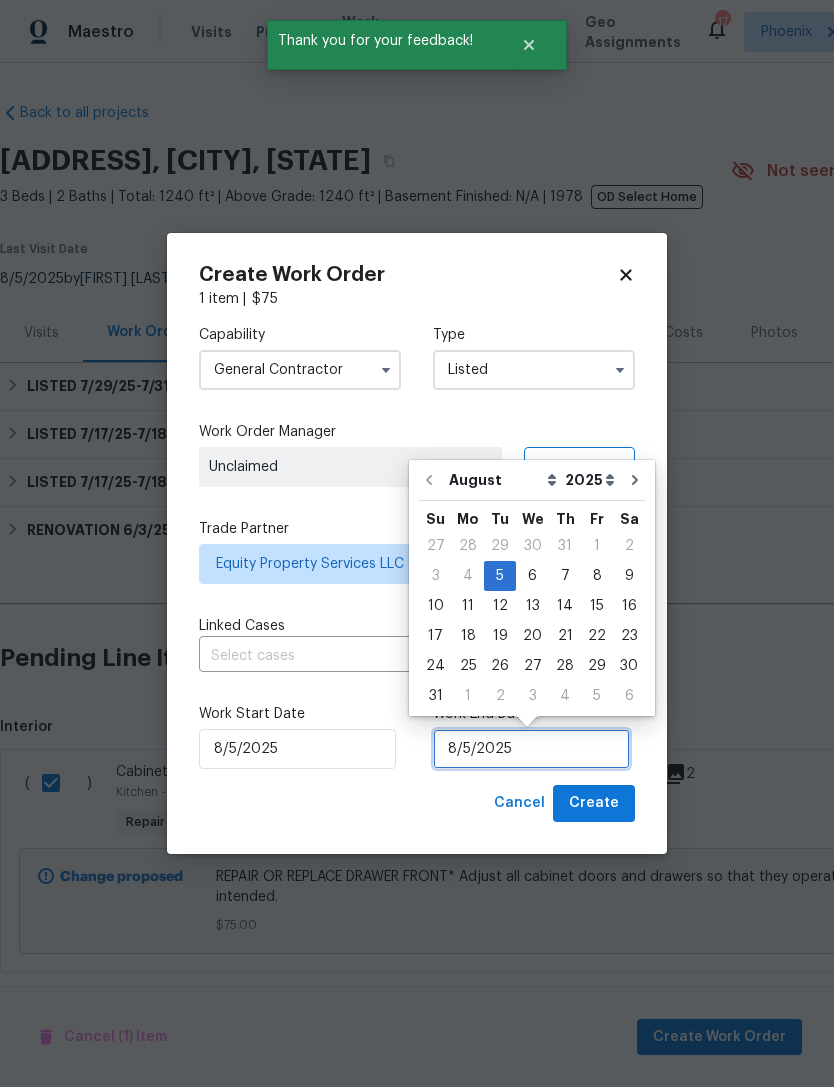 scroll, scrollTop: 37, scrollLeft: 0, axis: vertical 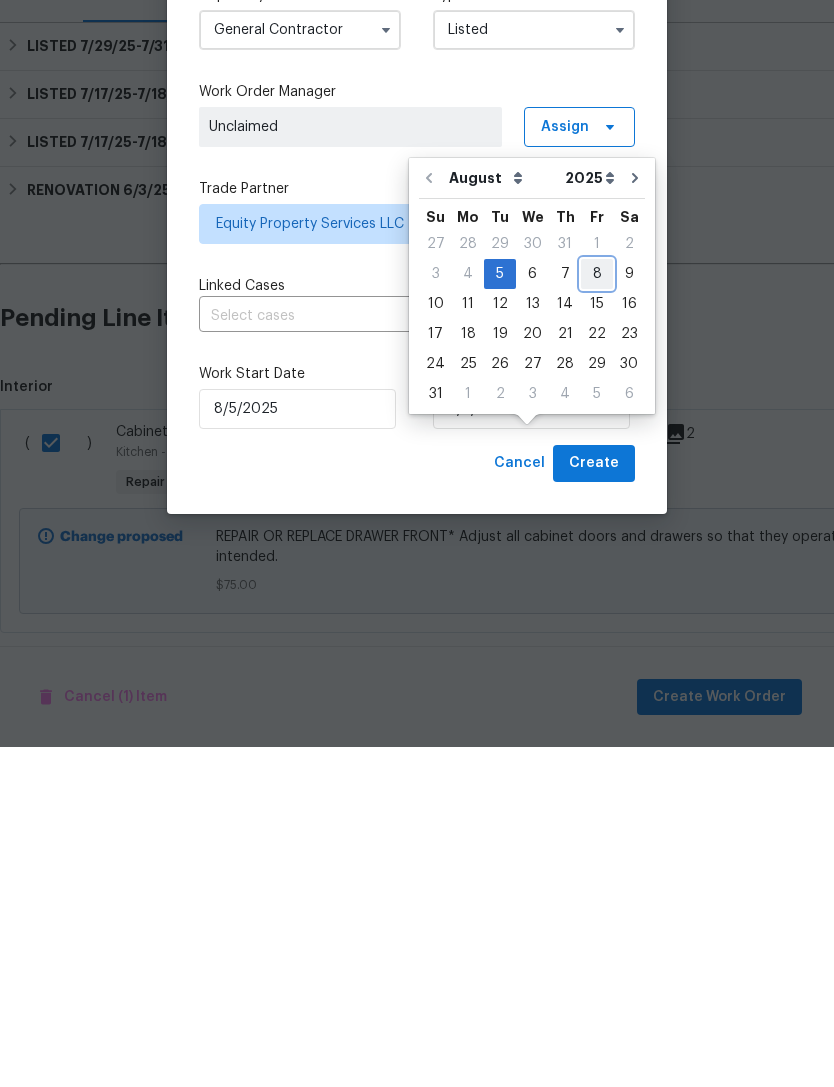 click on "8" at bounding box center [597, 614] 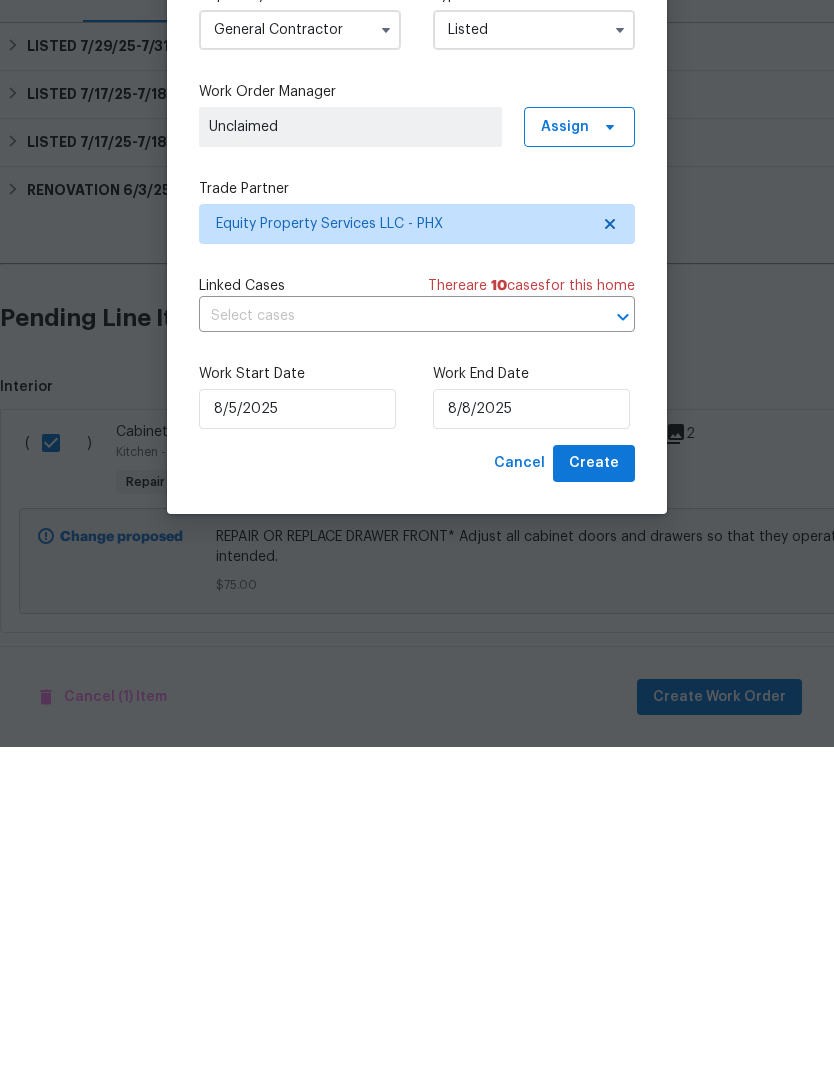 scroll, scrollTop: 43, scrollLeft: 0, axis: vertical 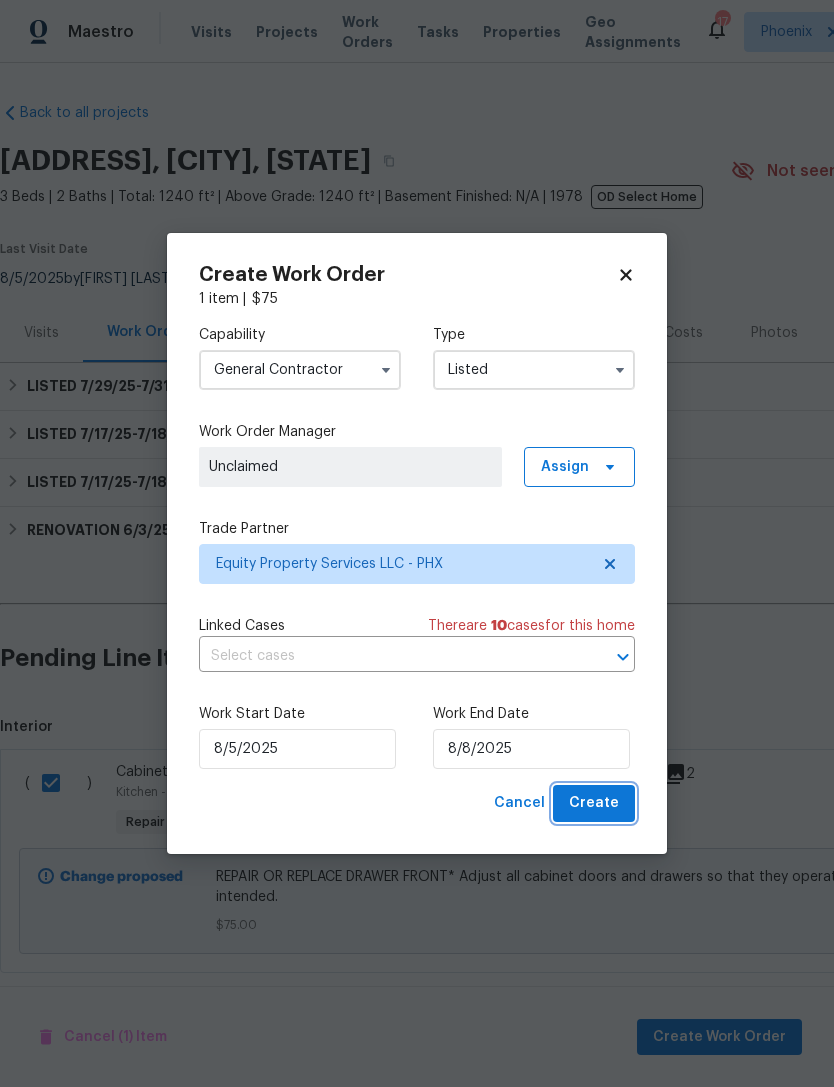 click on "Create" at bounding box center [594, 803] 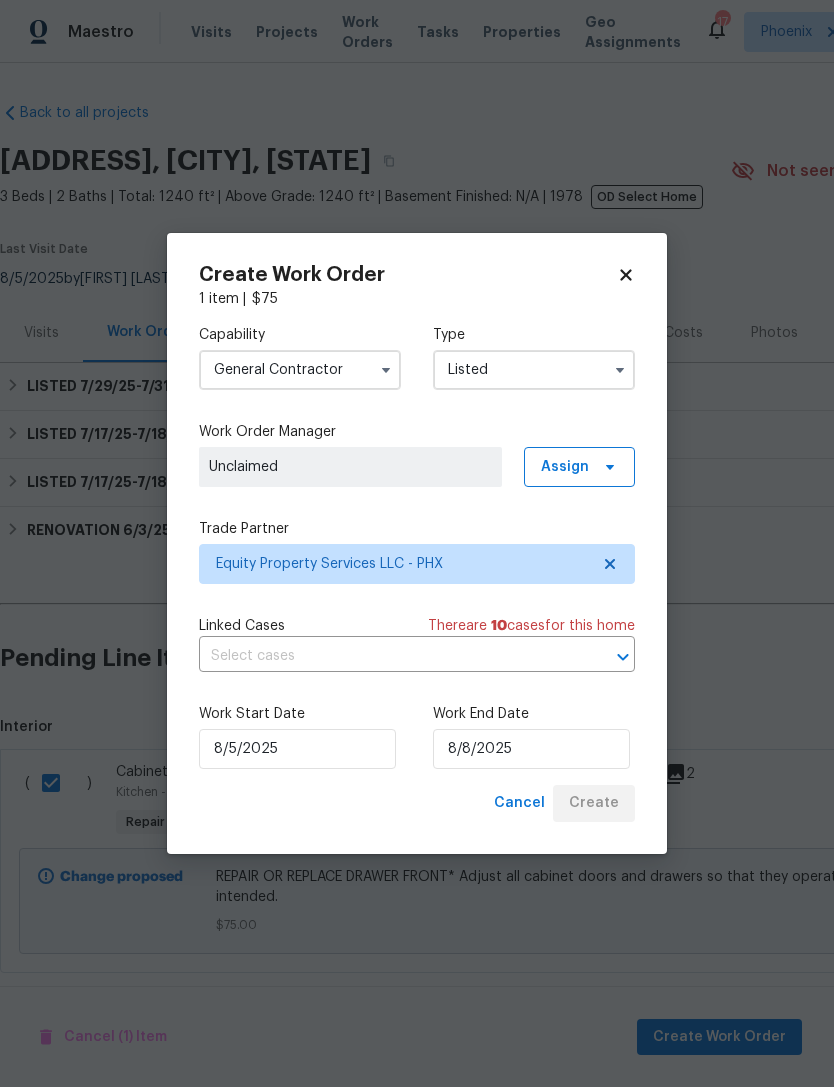 checkbox on "false" 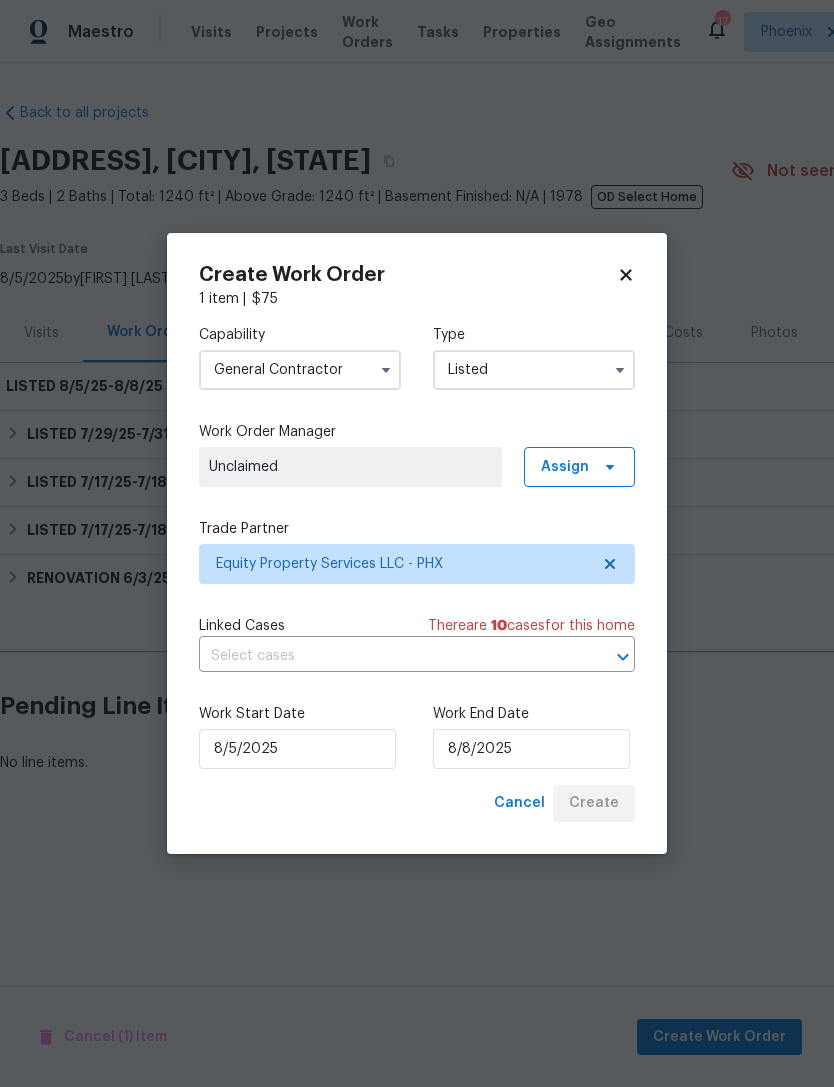 scroll, scrollTop: 0, scrollLeft: 0, axis: both 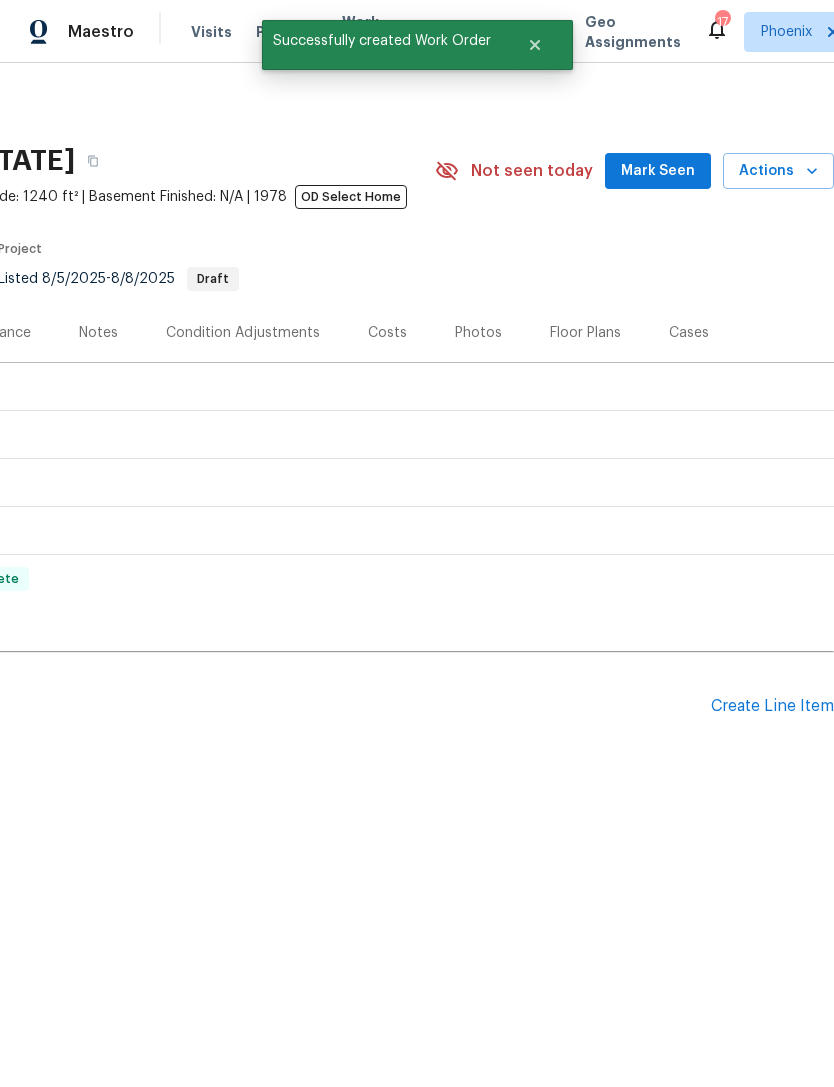 click on "Mark Seen" at bounding box center (658, 171) 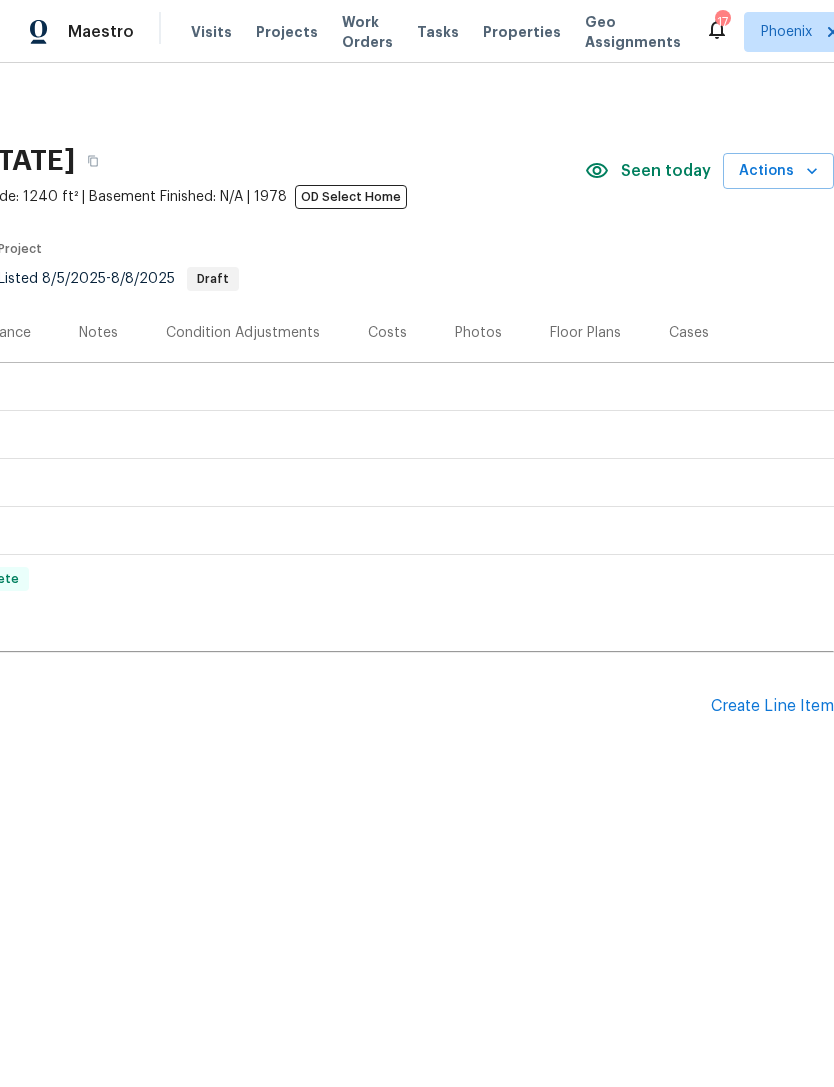 click on "Back to all projects [ADDRESS], [CITY], [STATE] 3 Beds | 2 Baths | Total: 1240 ft² | Above Grade: 1240 ft² | Basement Finished: N/A | 1978 OD Select Home Seen today Actions Last Visit Date 8/[MONTH]/[YEAR]  by  [FIRST] [LAST]   Project Listed   8/[MONTH]/[YEAR]  -  8/[MONTH]/[YEAR] Draft Visits Work Orders Maintenance Notes Condition Adjustments Costs Photos Floor Plans Cases LISTED   8/[MONTH]/[YEAR]  -  8/[MONTH]/[YEAR] Draft Equity Property Services LLC OD_SELECT, GENERAL_CONTRACTOR $75.00 1 Repair 8/[MONTH]/[YEAR]  -  8/[MONTH]/[YEAR] Draft LISTED   7/[MONTH]/[YEAR]  -  7/[MONTH]/[YEAR] Complete Property Preservation Services ROOF, HANDYMAN $100.00 1 Repair 7/[MONTH]/[YEAR]  -  7/[MONTH]/[YEAR] Complete LISTED   7/[MONTH]/[YEAR]  -  7/[MONTH]/[YEAR] Complete VRX Photography PHOTOGRAPHY $120.00 1 Repair 7/[MONTH]/[YEAR]  -  7/[MONTH]/[YEAR] Complete LISTED   7/[MONTH]/[YEAR]  -  7/[MONTH]/[YEAR] Complete Equity Property Services LLC OD_SELECT, GENERAL_CONTRACTOR $420.00 1 Repair 7/[MONTH]/[YEAR]  -  7/[MONTH]/[YEAR] Paid RENOVATION   6/[MONTH]/[YEAR]  -  7/[MONTH]/[YEAR] Complete Equity Property Services LLC OD_SELECT, GENERAL_CONTRACTOR $24,672.81 41 Repairs  -   -" at bounding box center (269, 438) 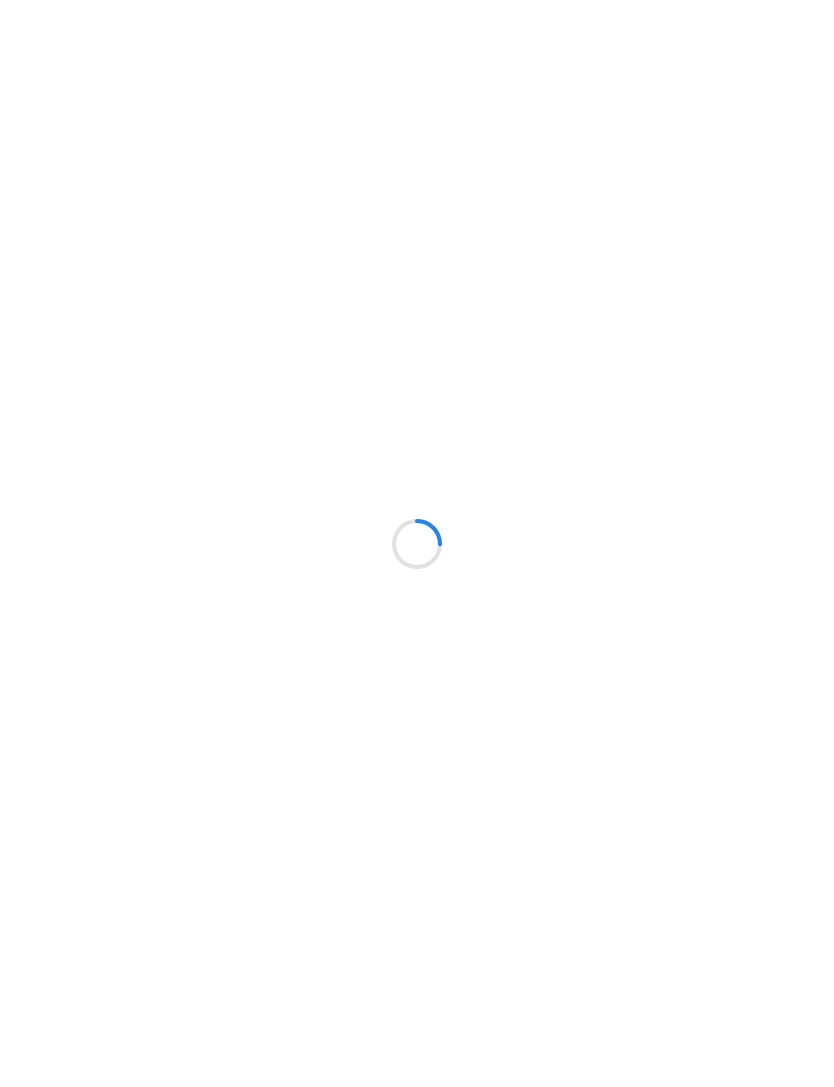 scroll, scrollTop: 0, scrollLeft: 0, axis: both 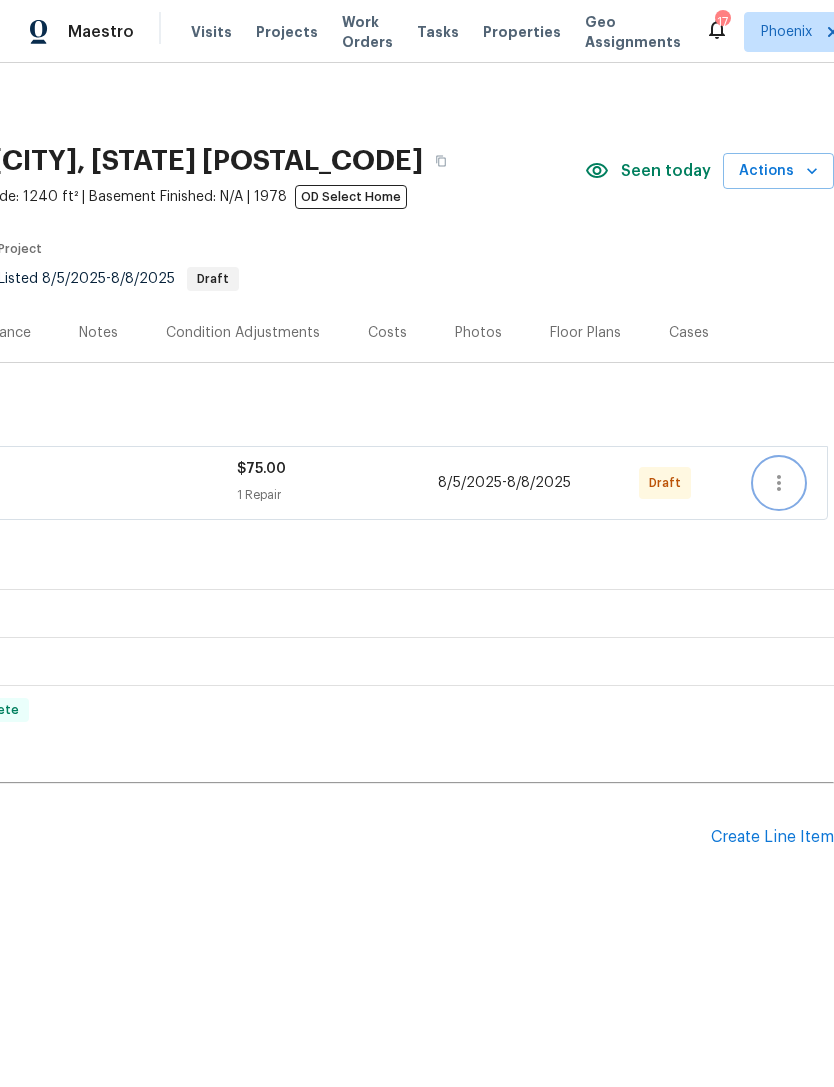 click 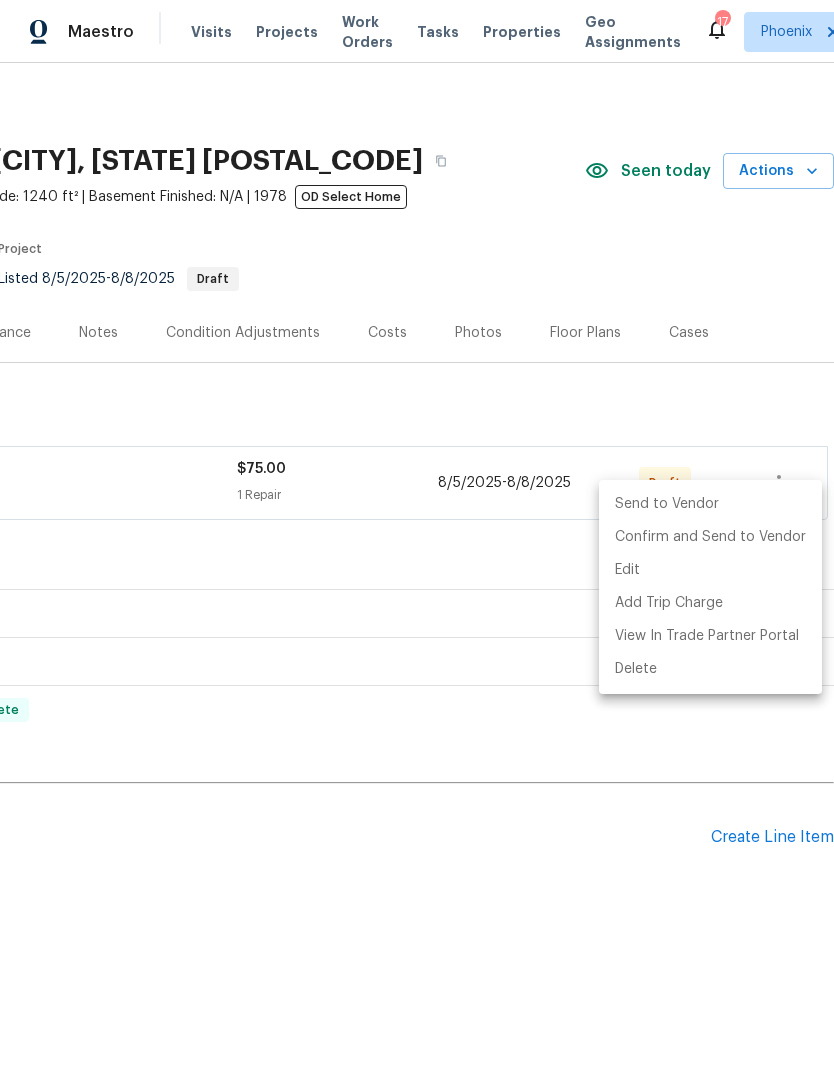 click at bounding box center [417, 543] 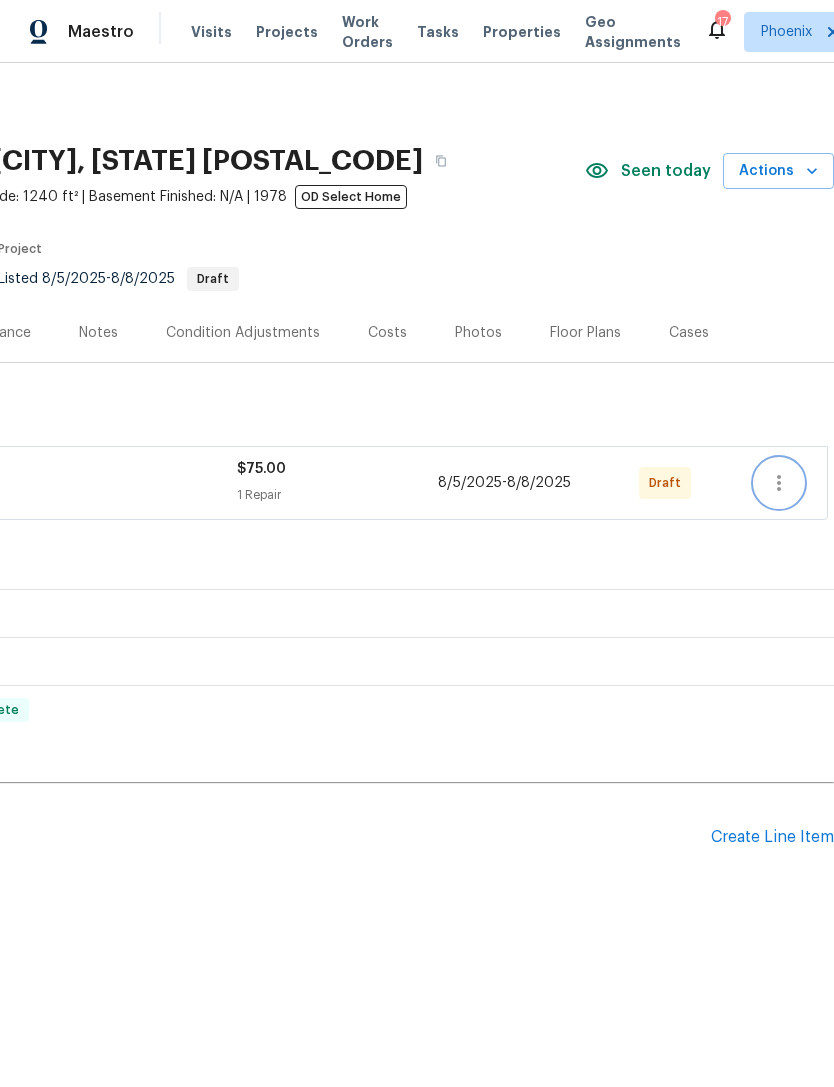 click 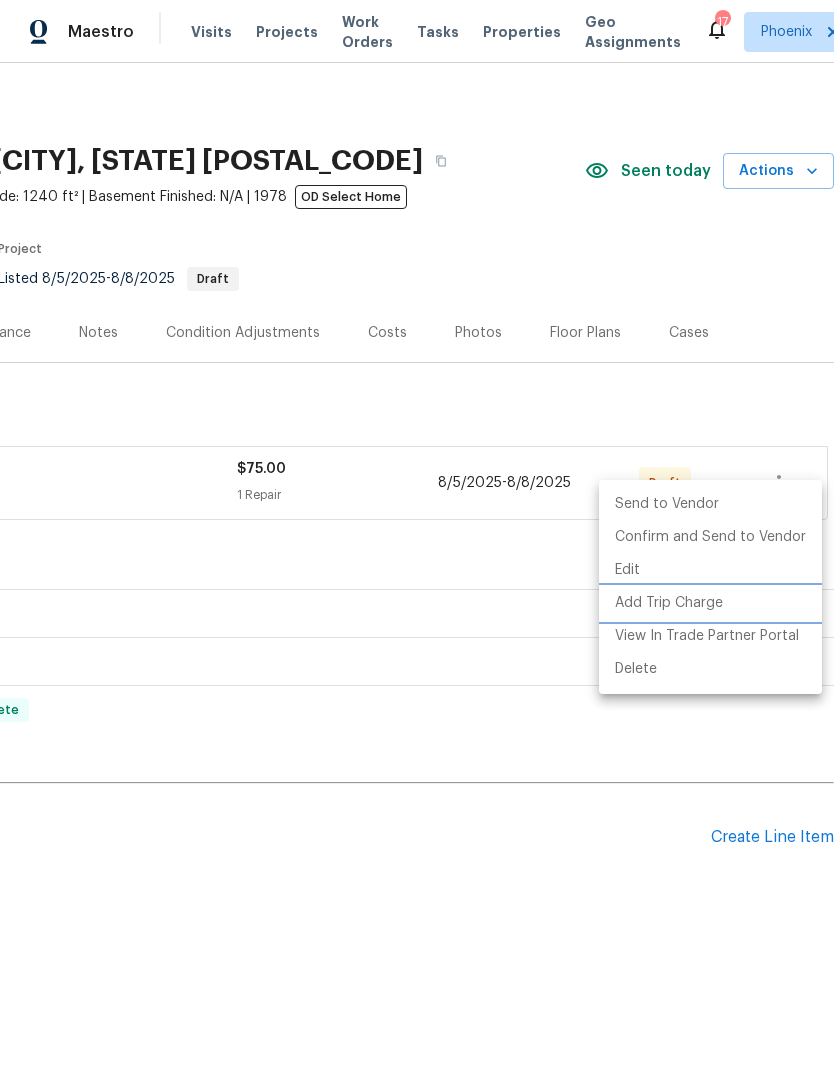 click on "Add Trip Charge" at bounding box center [710, 603] 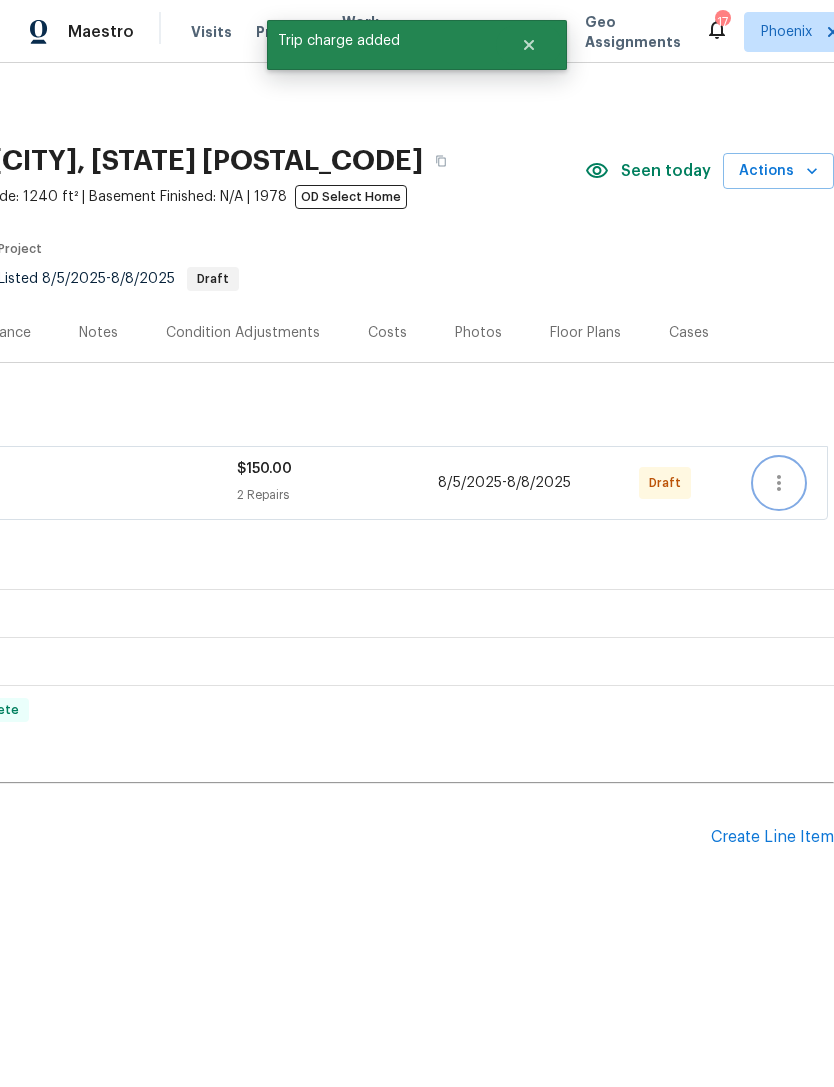 click 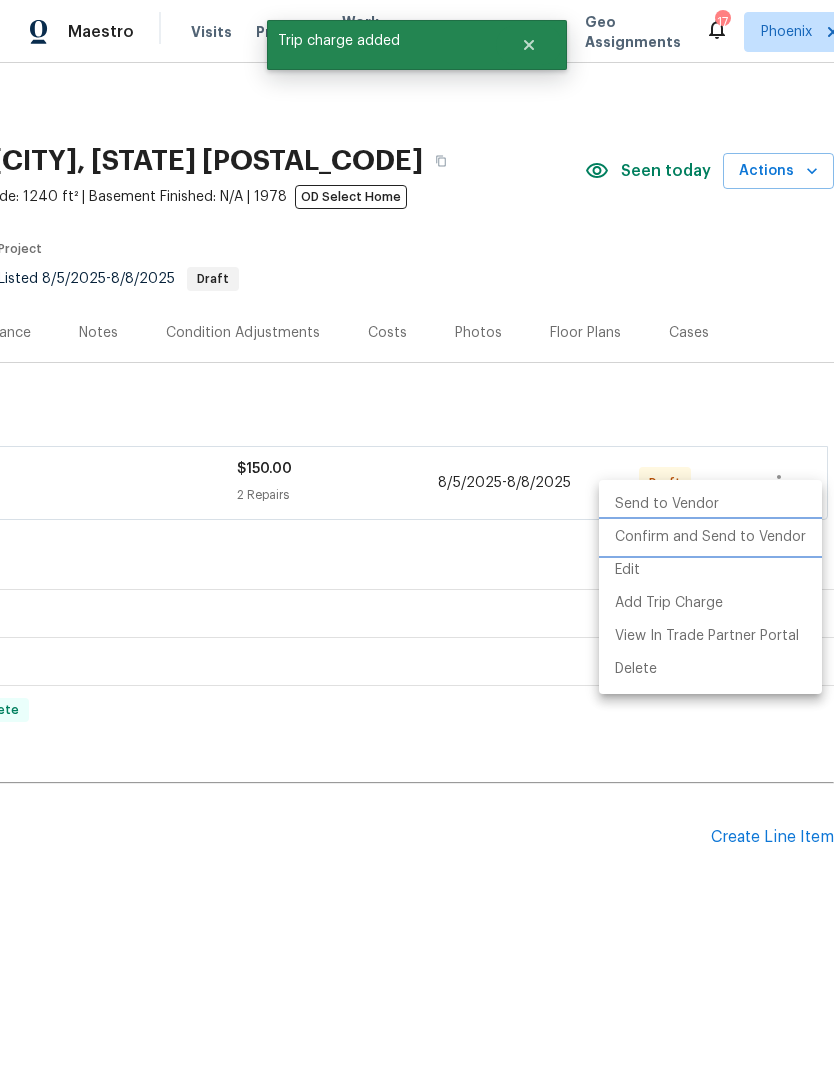 click on "Confirm and Send to Vendor" at bounding box center [710, 537] 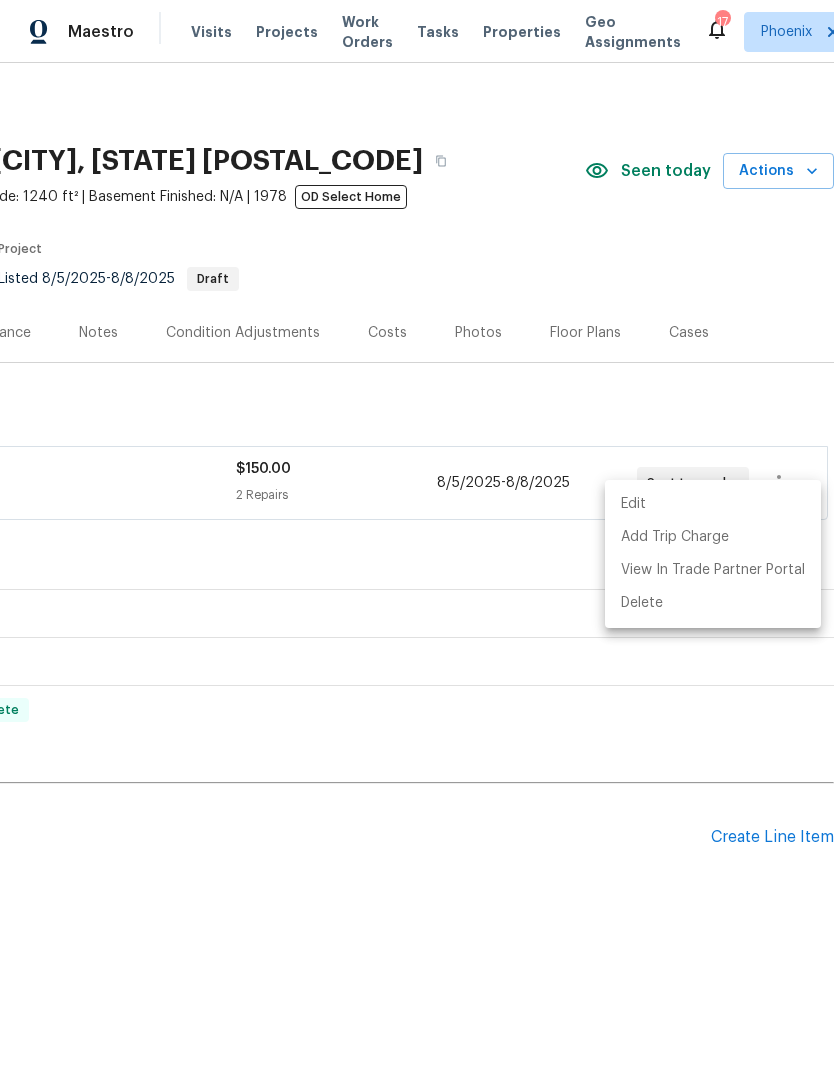 click at bounding box center [417, 543] 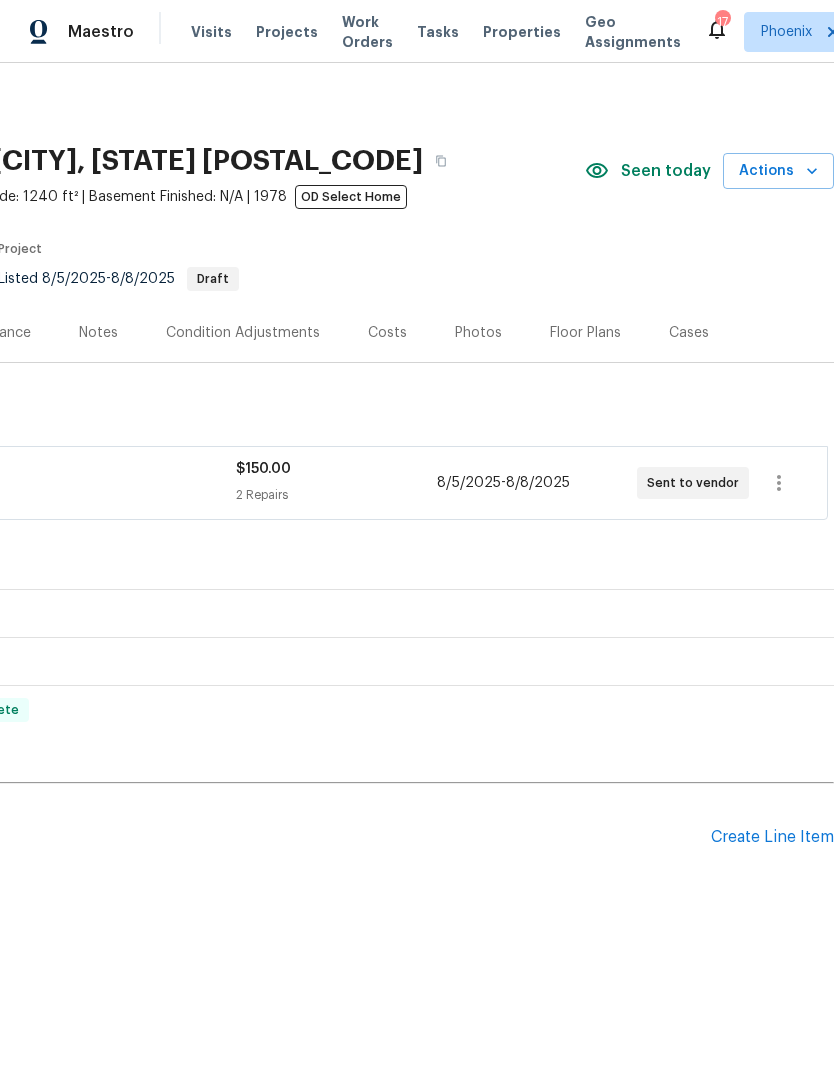click on "Notes" at bounding box center (98, 333) 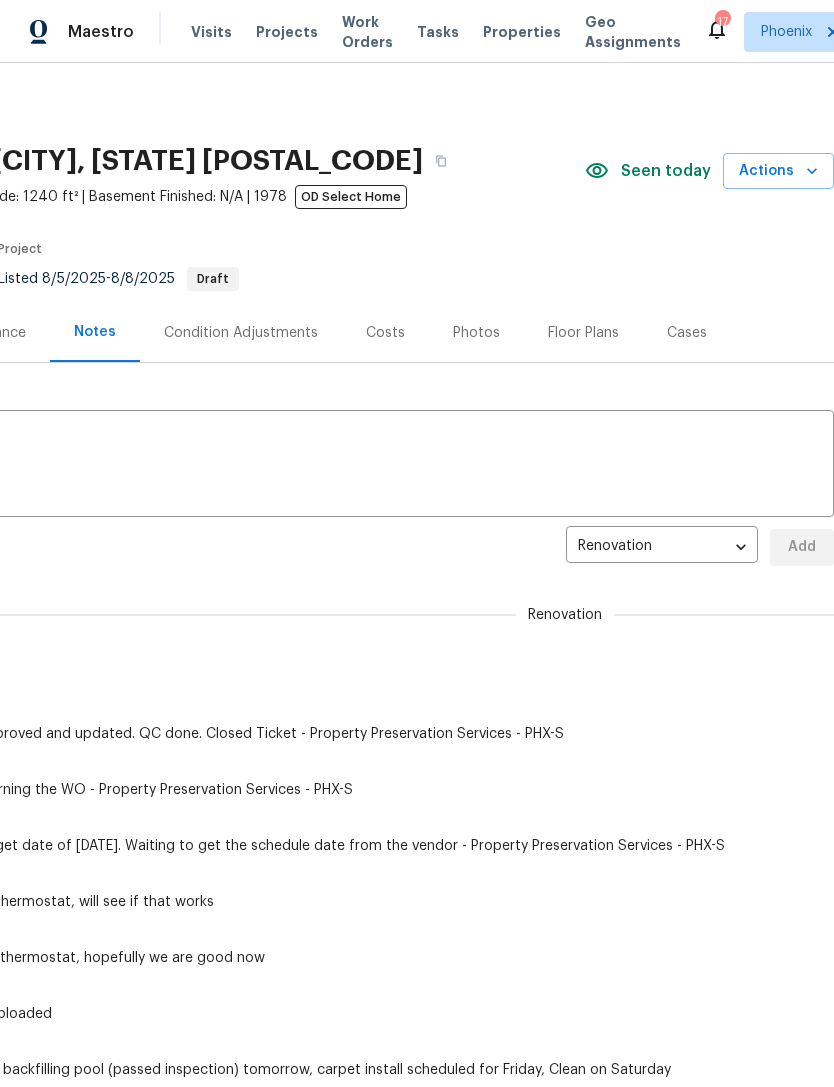 click at bounding box center [269, 466] 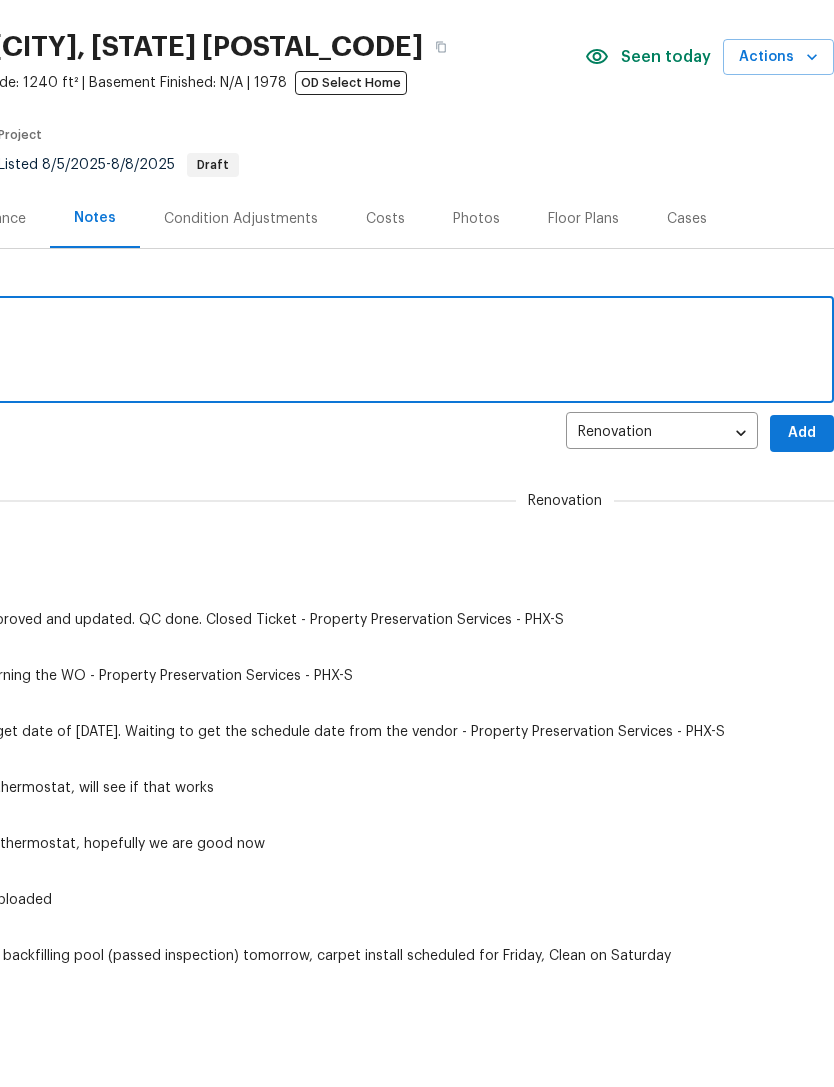 scroll, scrollTop: 0, scrollLeft: 0, axis: both 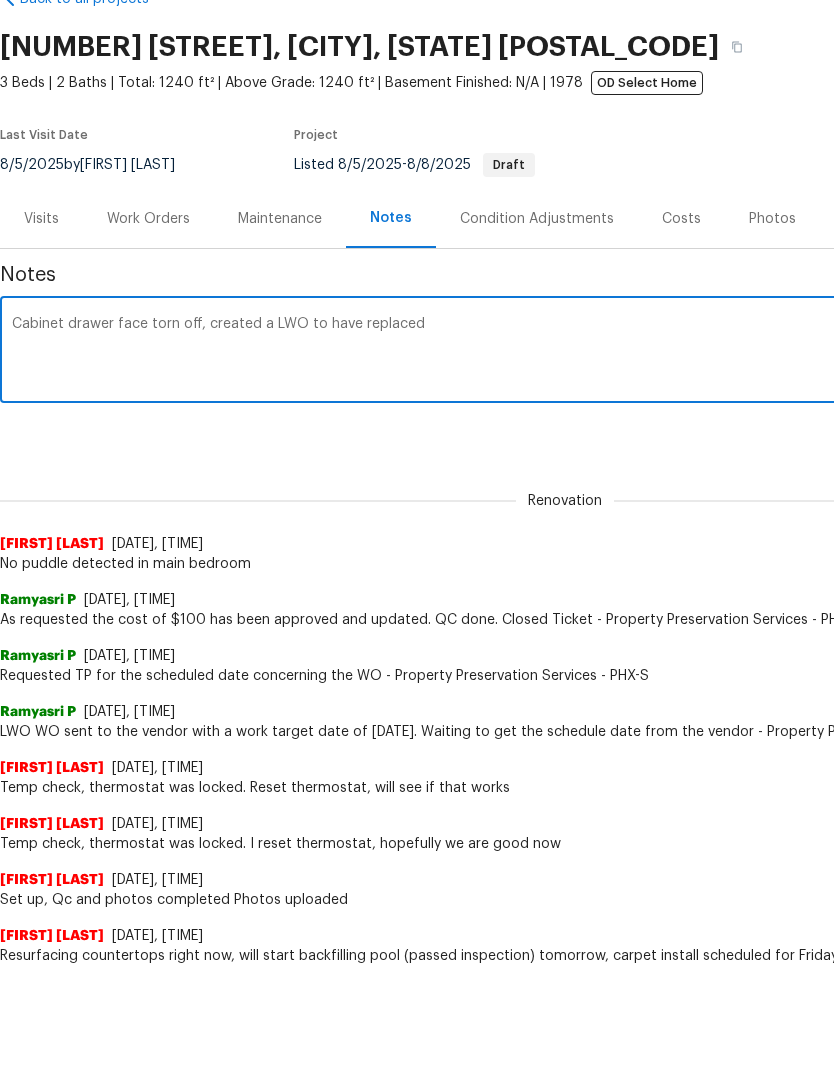 type on "Cabinet drawer face torn off, created a LWO to have replaced" 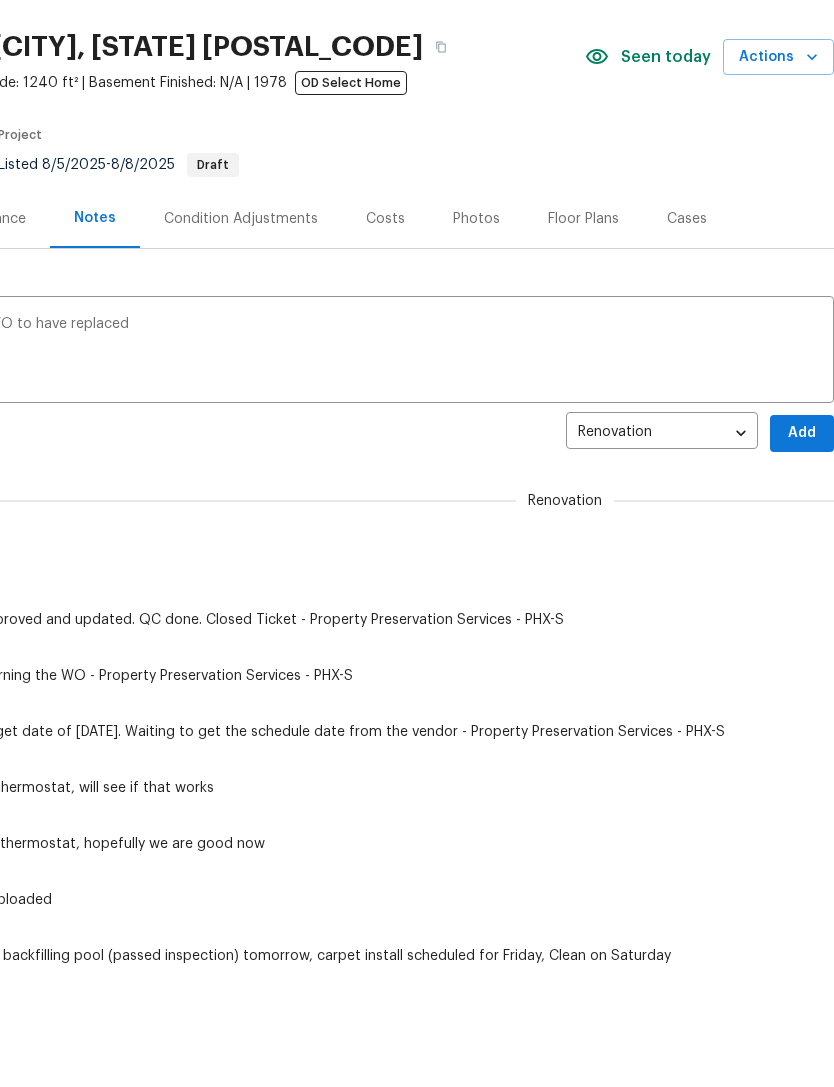 scroll, scrollTop: 0, scrollLeft: 296, axis: horizontal 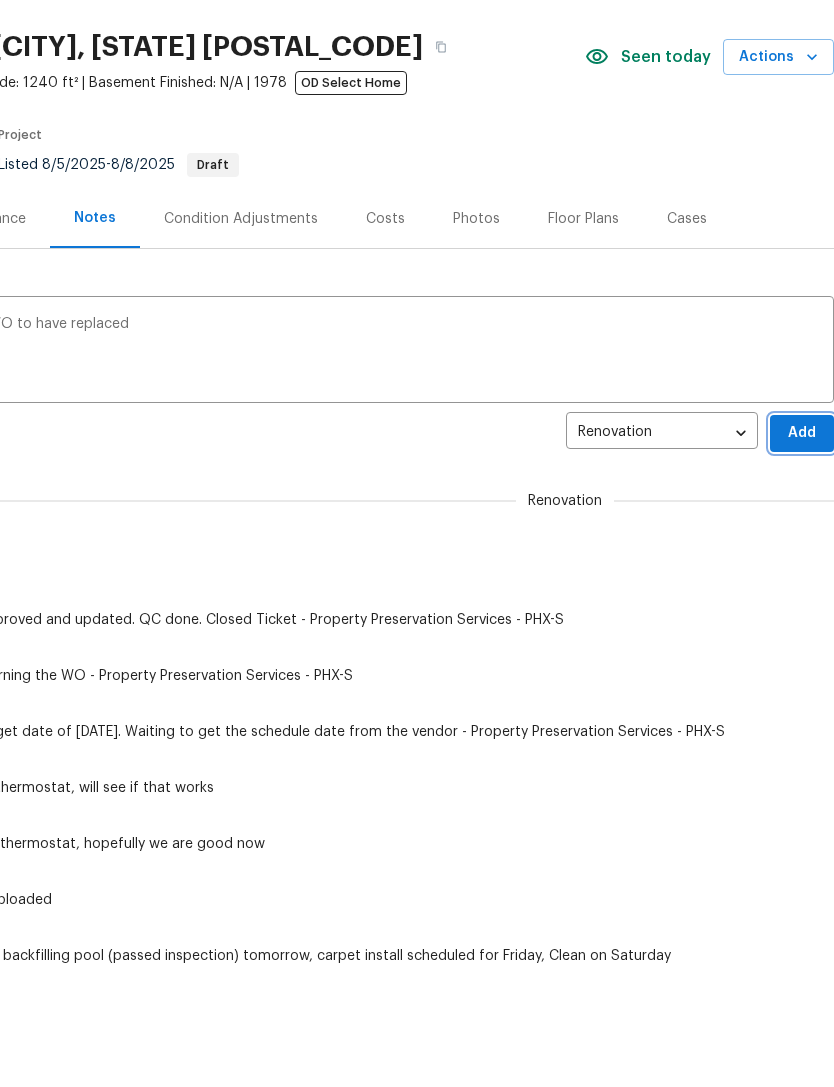 click on "Add" at bounding box center (802, 434) 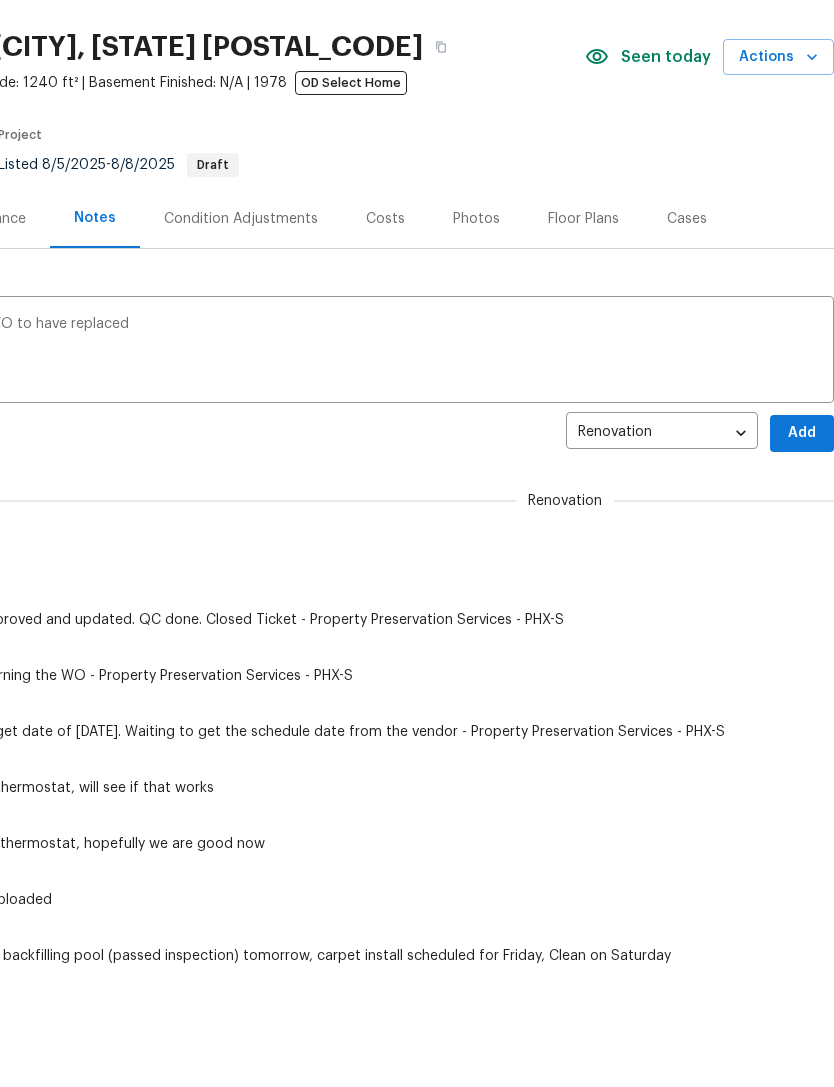 scroll, scrollTop: 114, scrollLeft: 0, axis: vertical 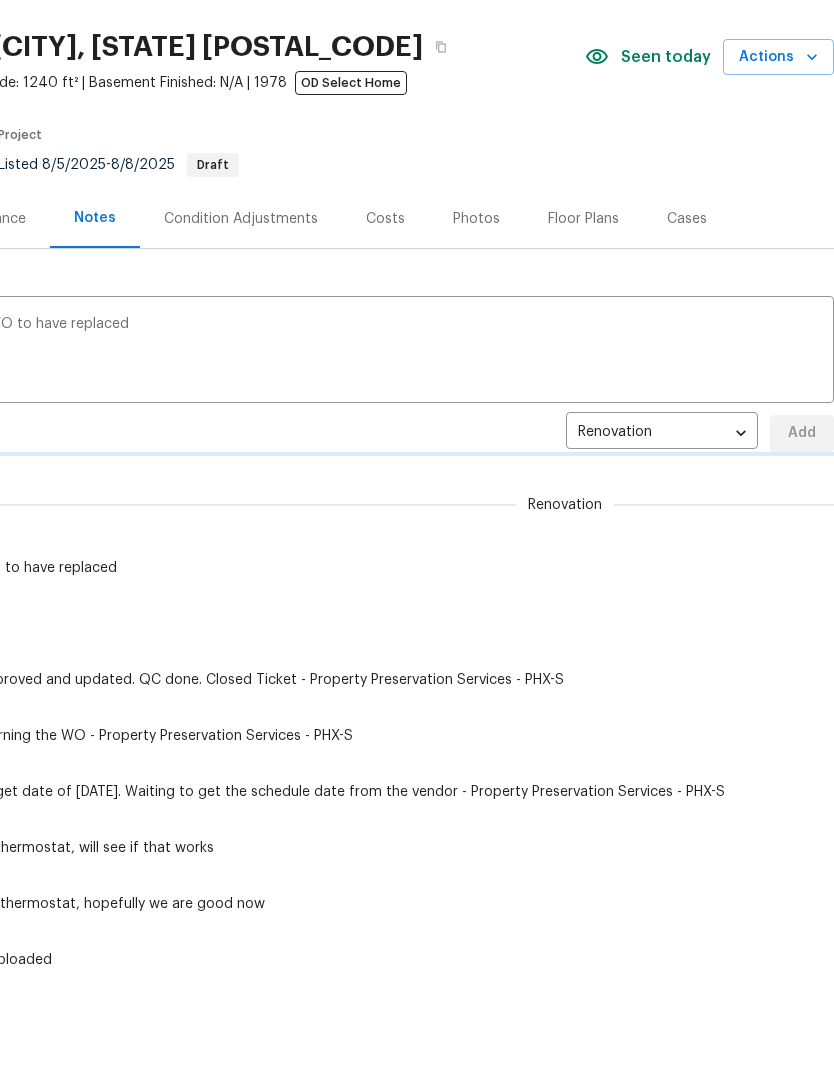 type 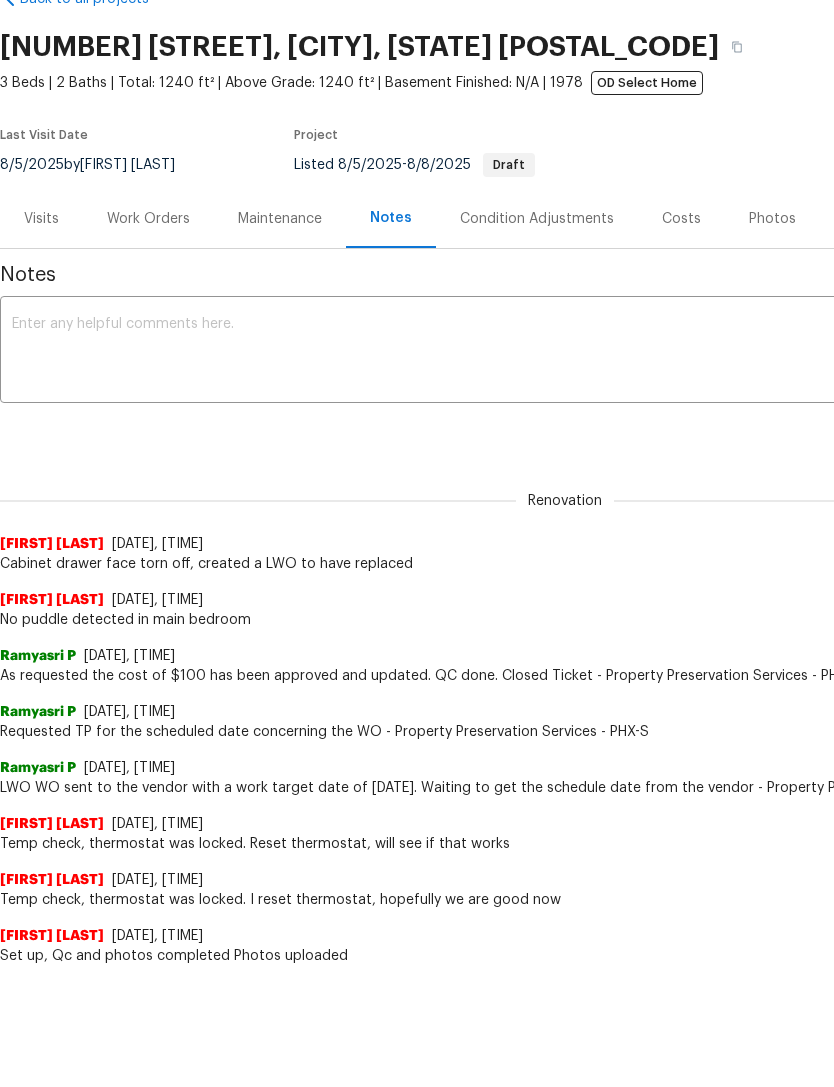 scroll, scrollTop: 0, scrollLeft: 0, axis: both 